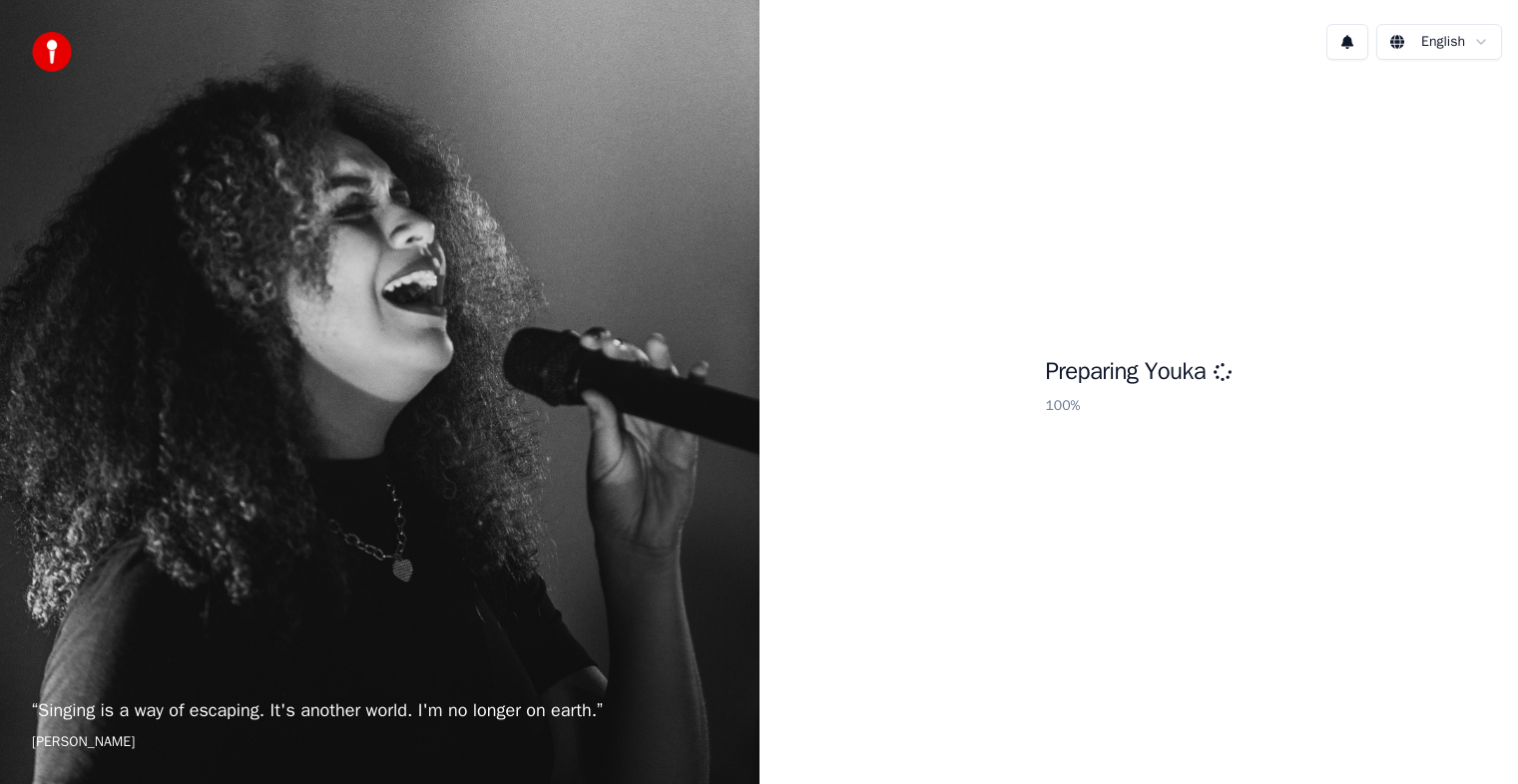 scroll, scrollTop: 0, scrollLeft: 0, axis: both 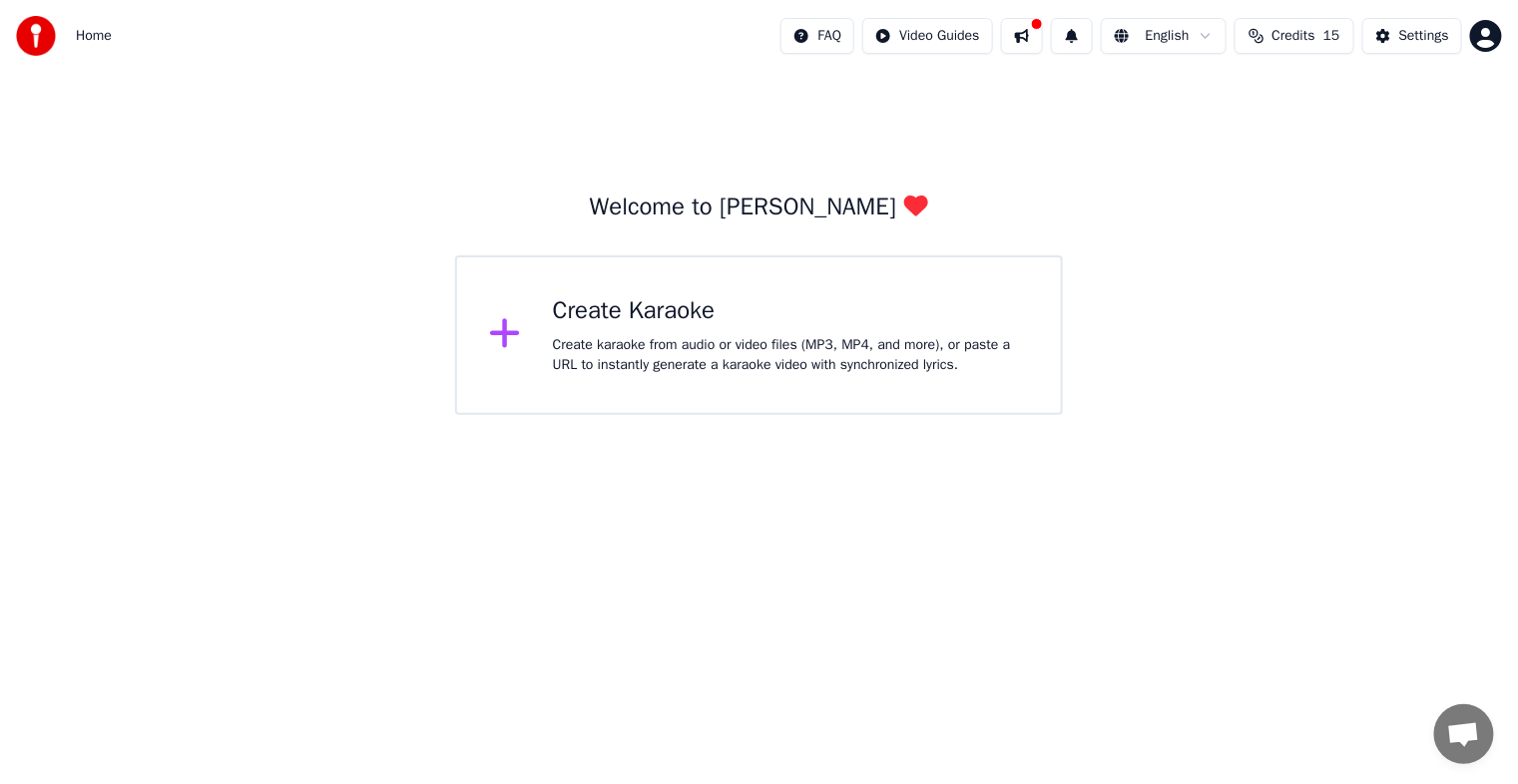 click on "Create karaoke from audio or video files (MP3, MP4, and more), or paste a URL to instantly generate a karaoke video with synchronized lyrics." at bounding box center (790, 355) 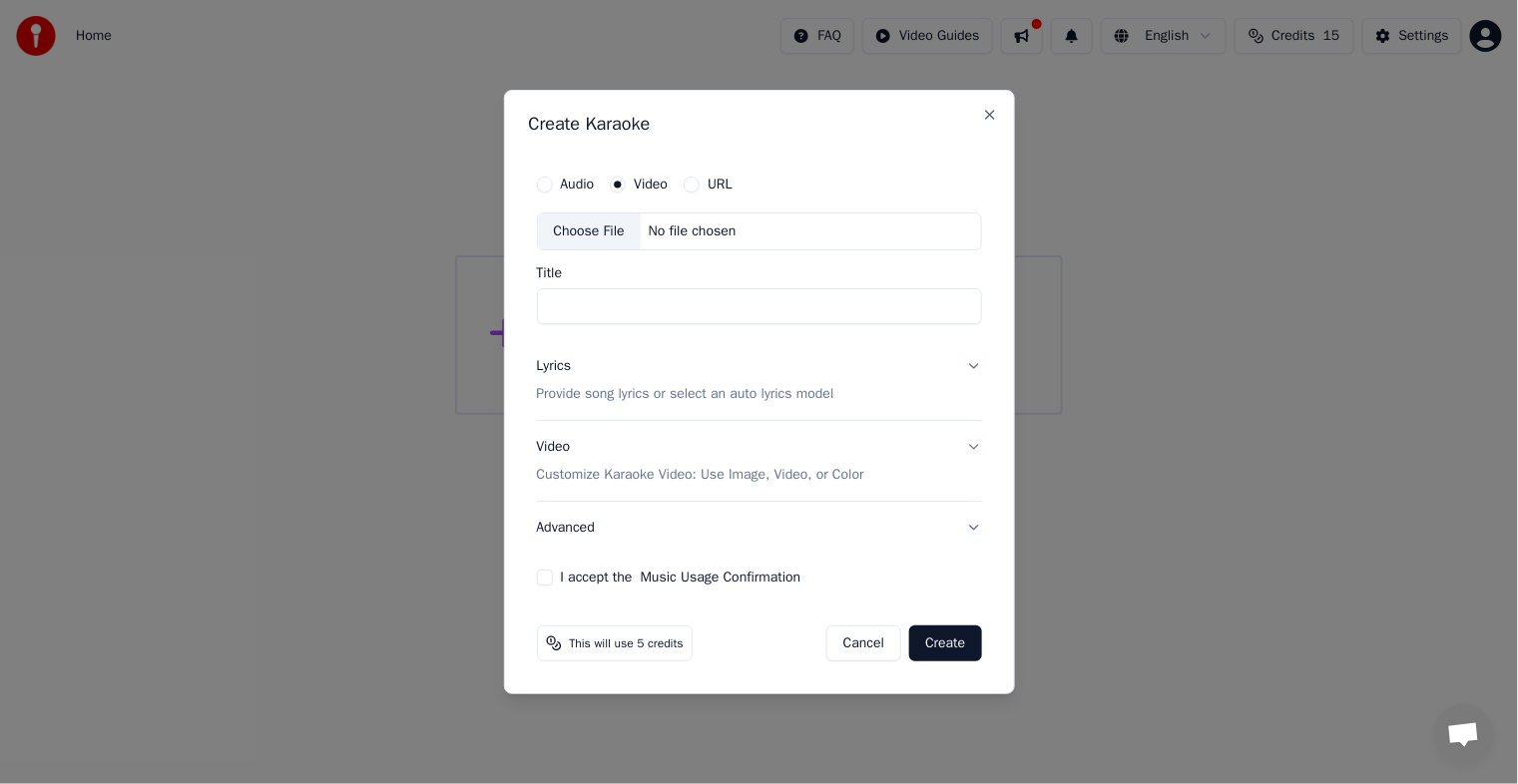 click on "URL" at bounding box center [692, 185] 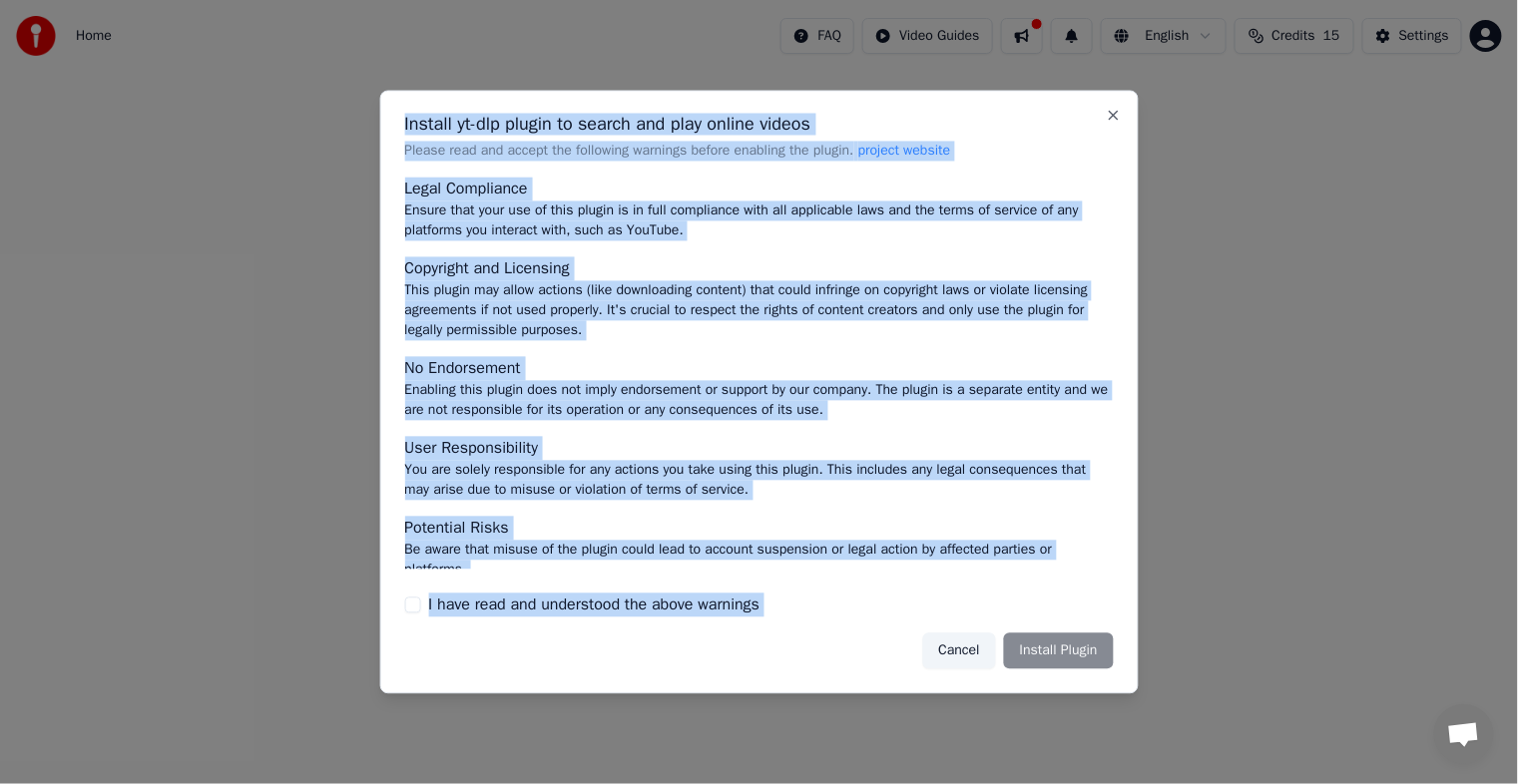 drag, startPoint x: 404, startPoint y: 125, endPoint x: 830, endPoint y: 631, distance: 661.4469 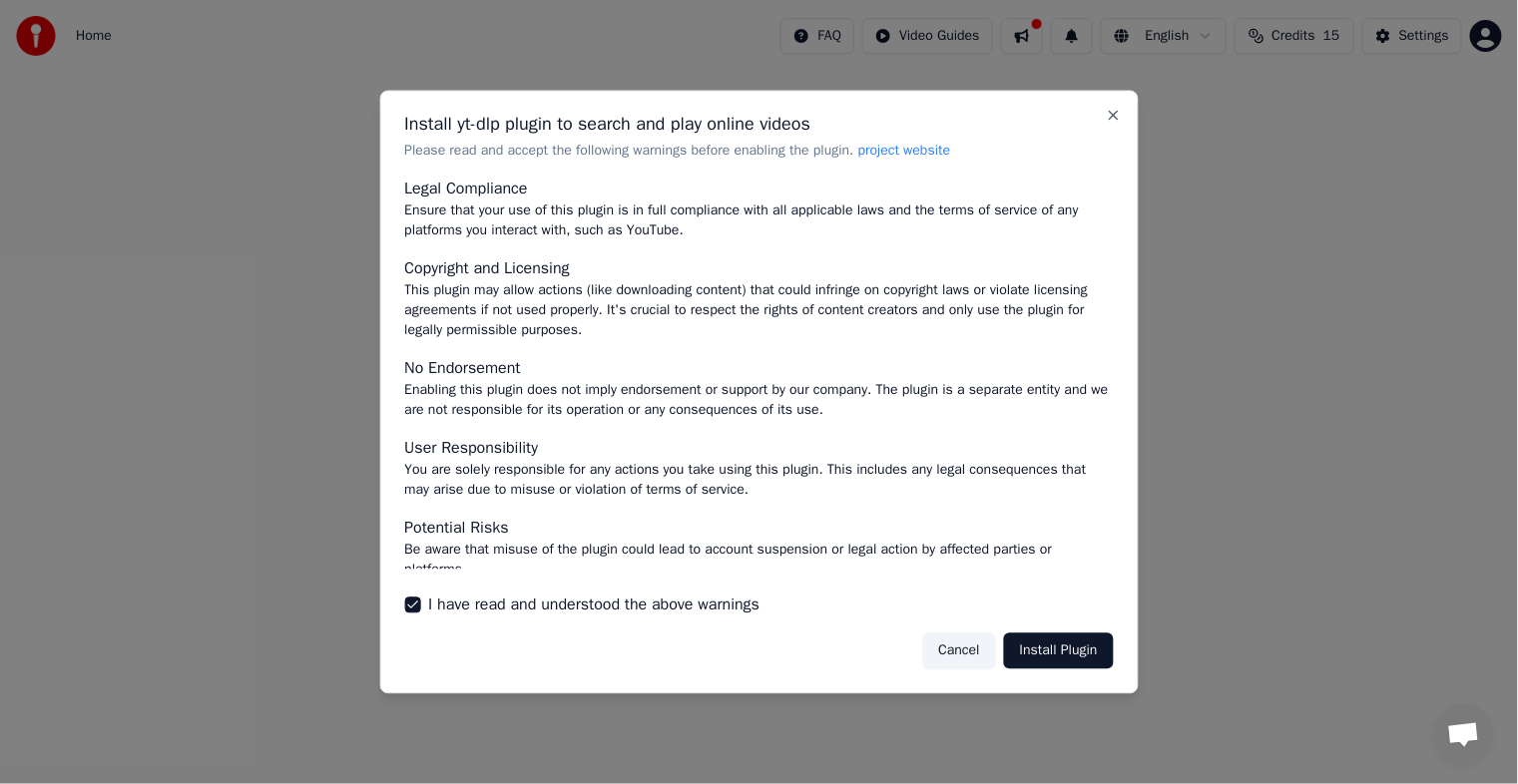 drag, startPoint x: 407, startPoint y: 118, endPoint x: 487, endPoint y: 144, distance: 84.118963 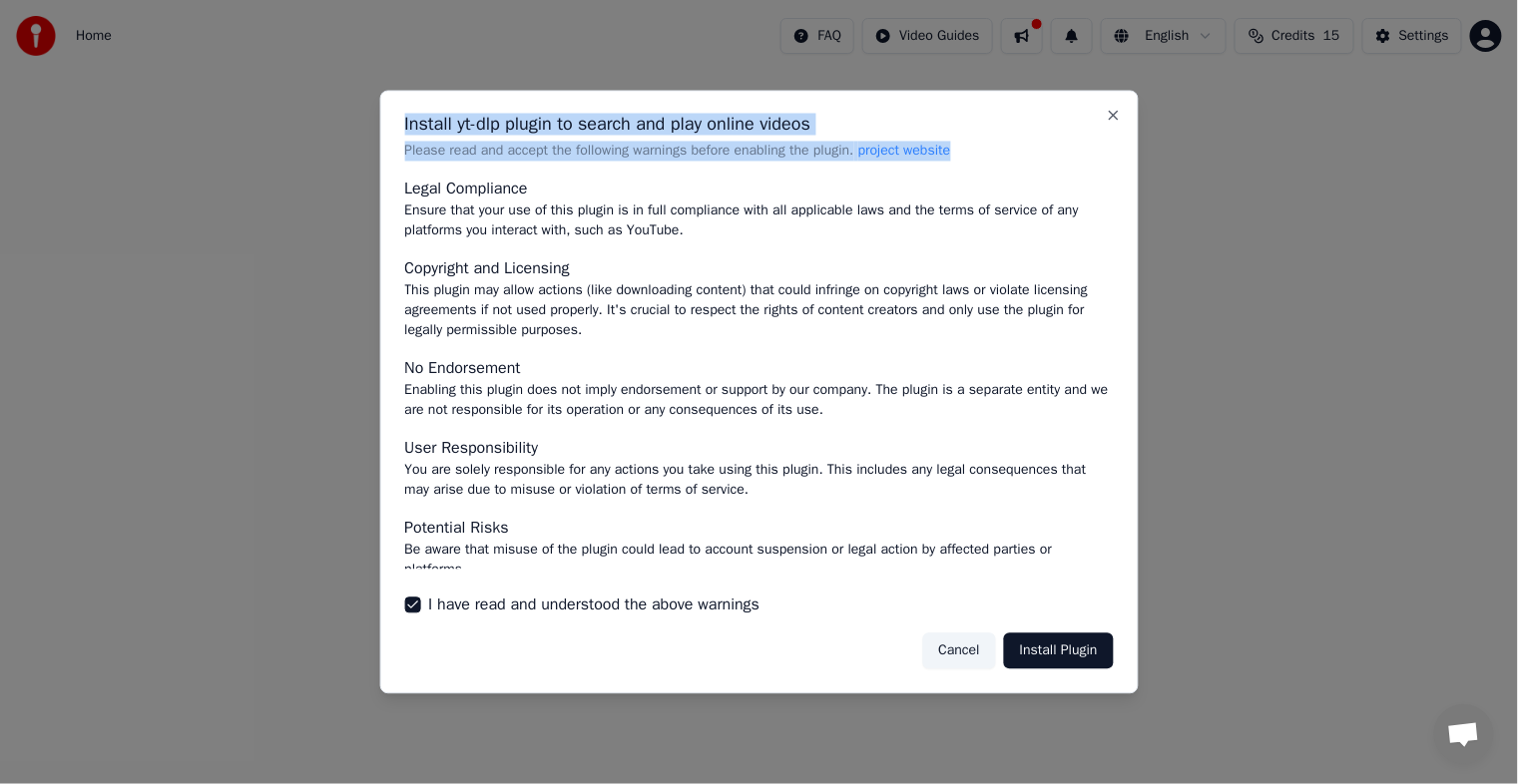 drag, startPoint x: 405, startPoint y: 126, endPoint x: 991, endPoint y: 153, distance: 586.6217 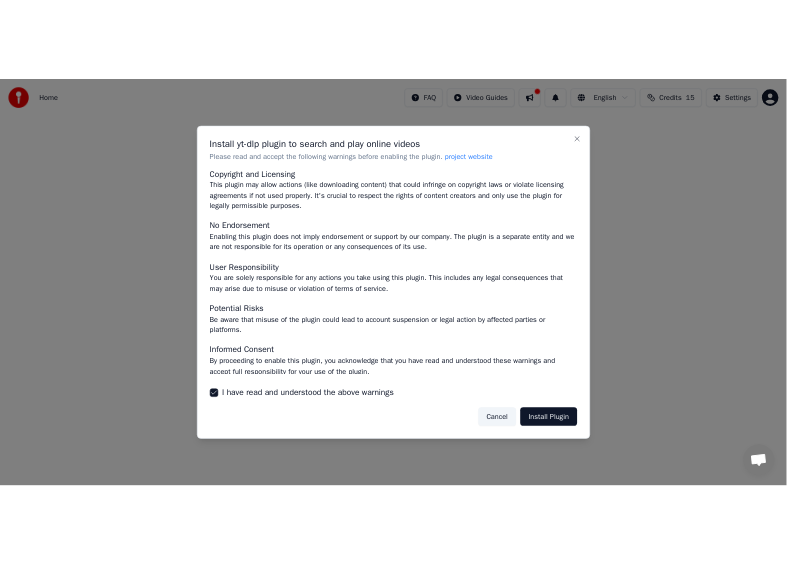 scroll, scrollTop: 90, scrollLeft: 0, axis: vertical 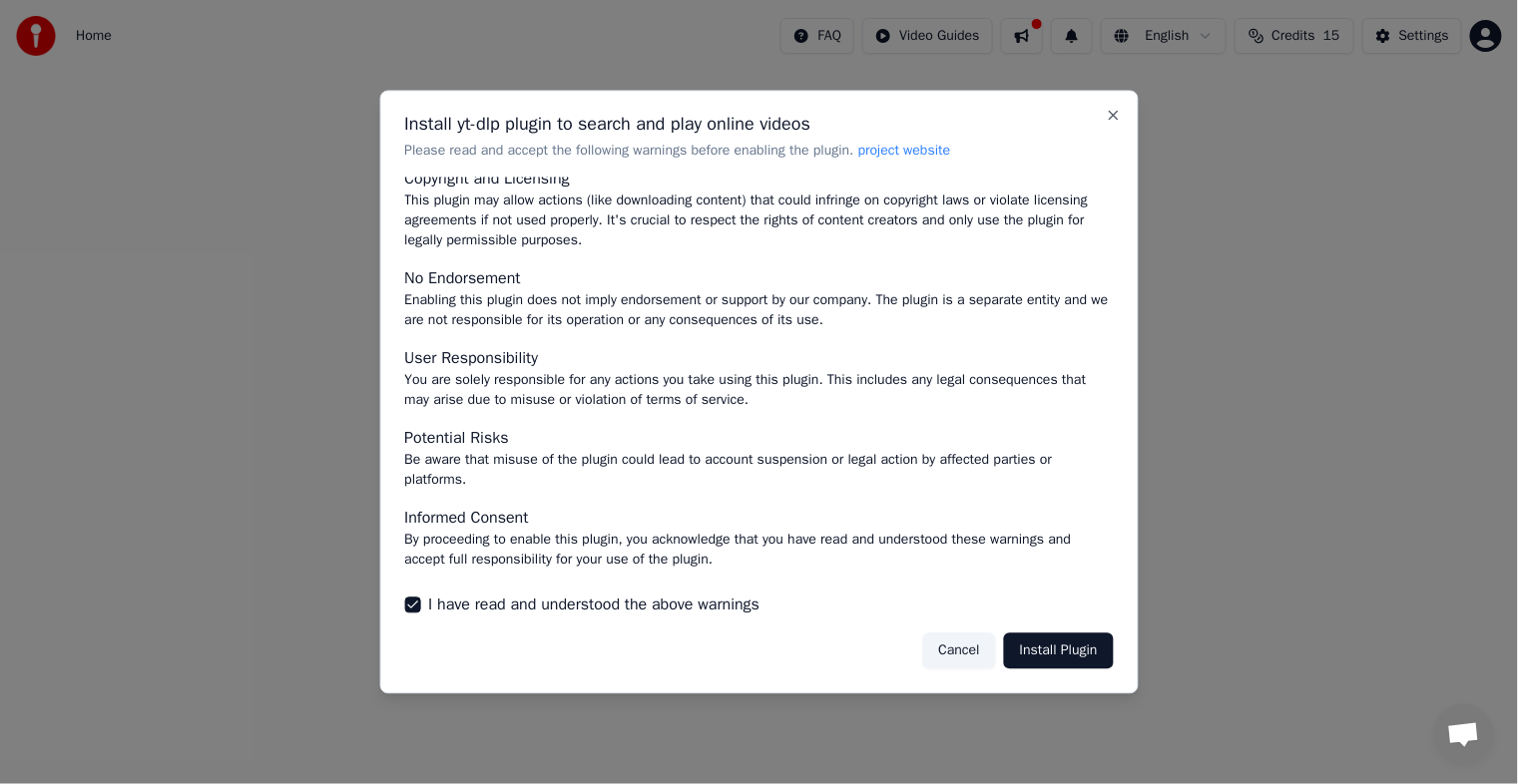 click on "Install Plugin" at bounding box center [1059, 650] 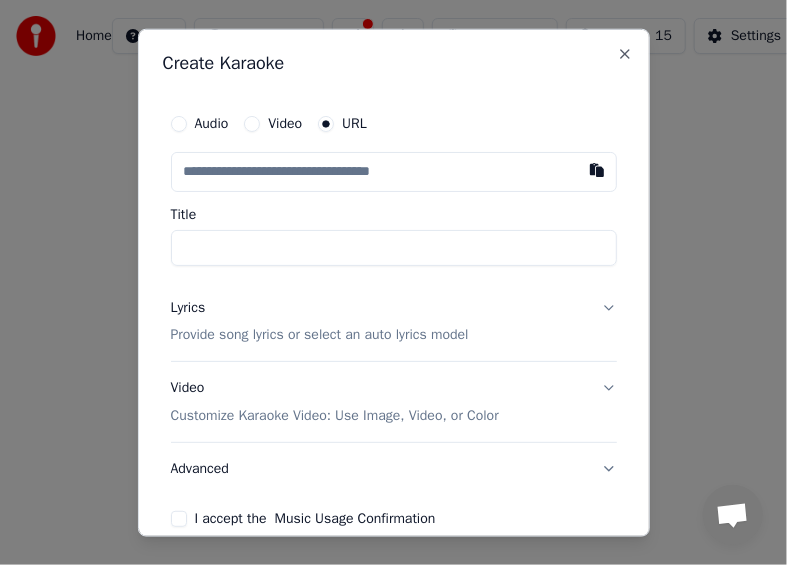 click at bounding box center [394, 171] 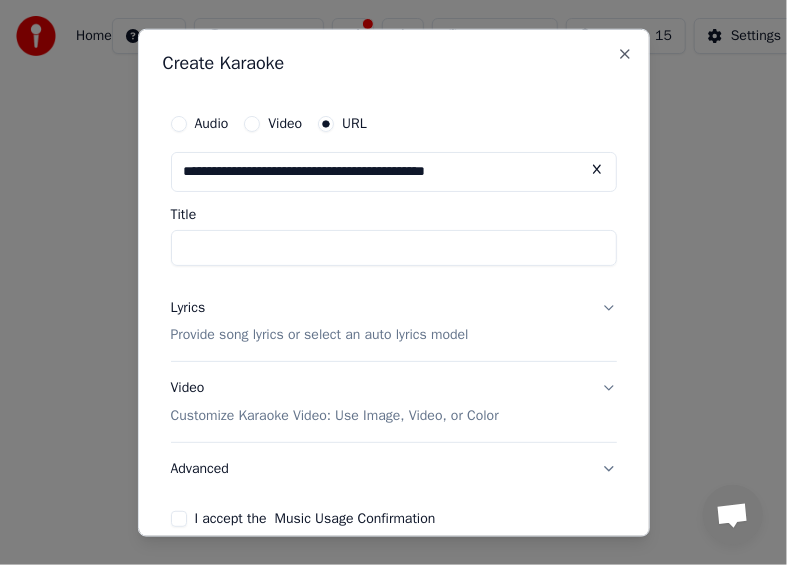 type on "****" 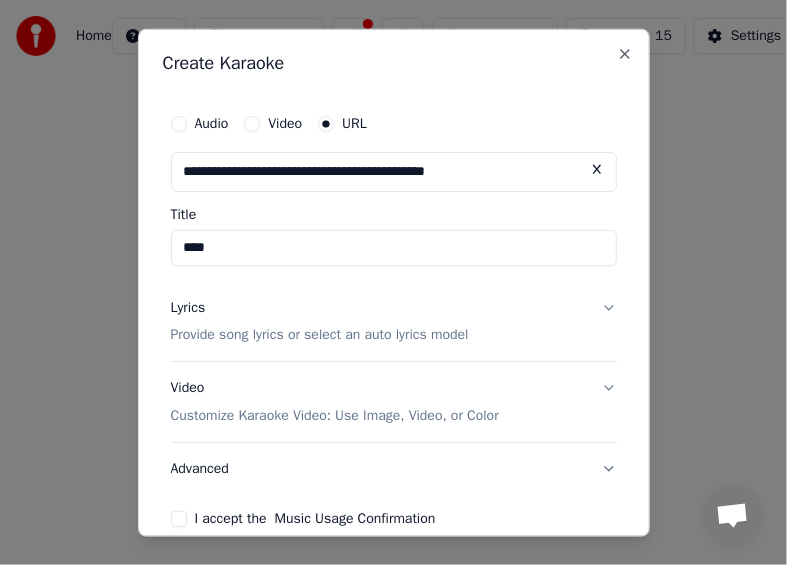 type on "**********" 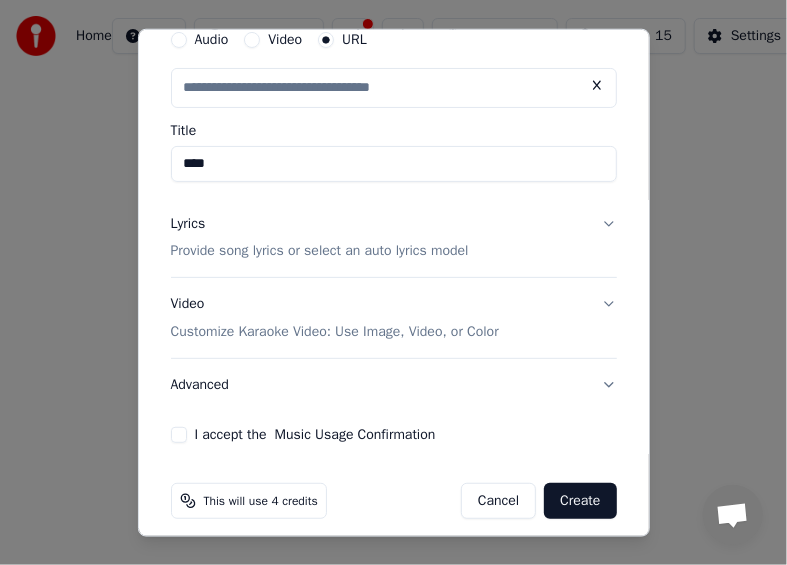 scroll, scrollTop: 98, scrollLeft: 0, axis: vertical 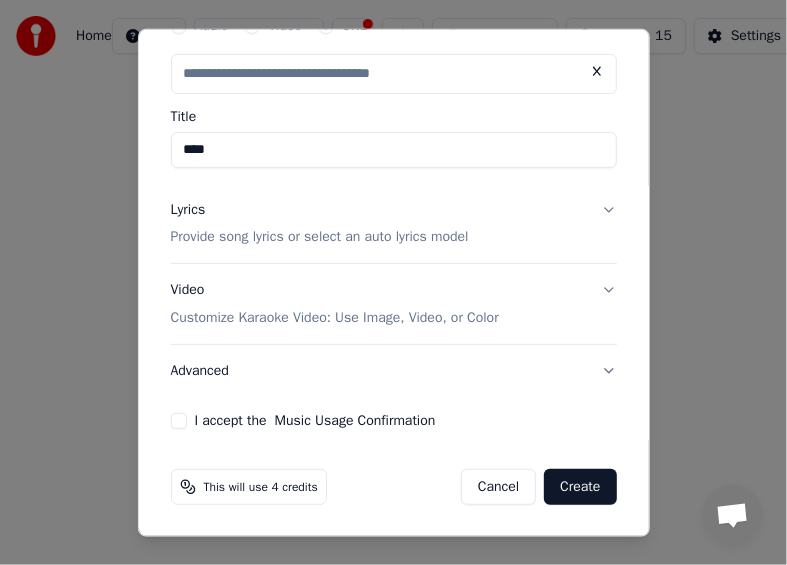 click on "I accept the   Music Usage Confirmation" at bounding box center [179, 421] 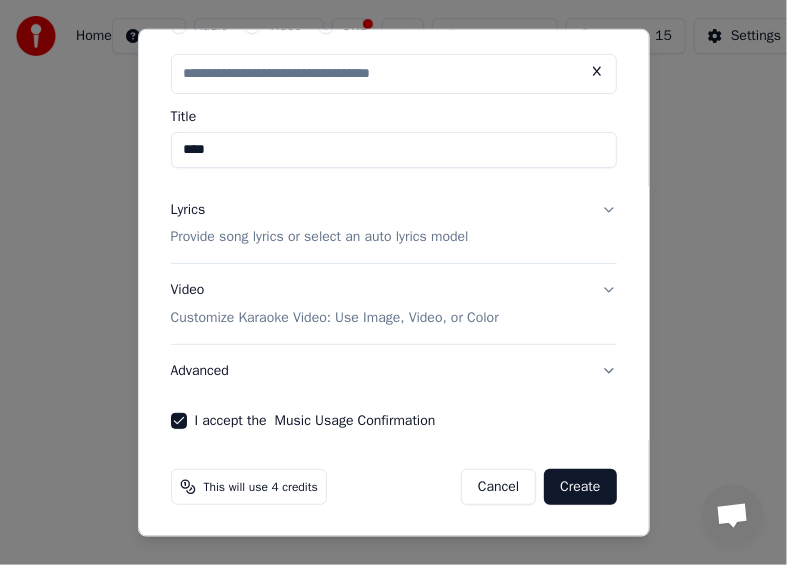 click on "Create" at bounding box center [580, 487] 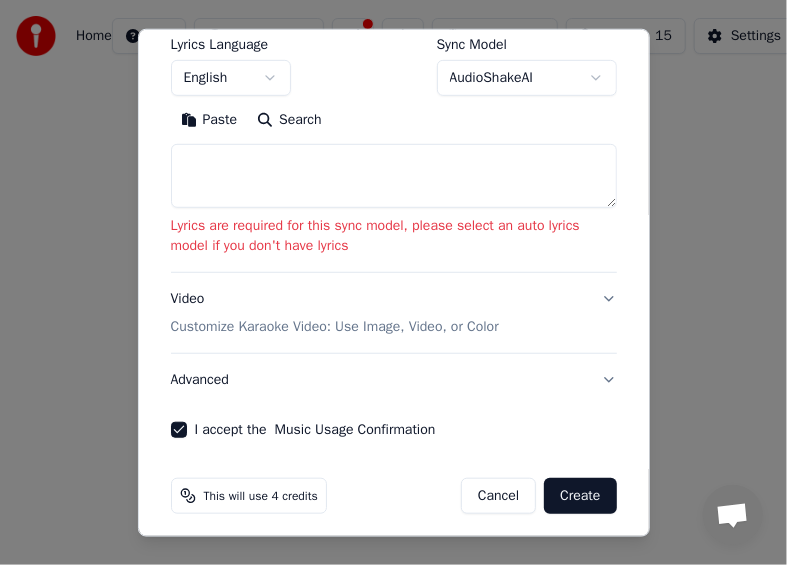 scroll, scrollTop: 332, scrollLeft: 0, axis: vertical 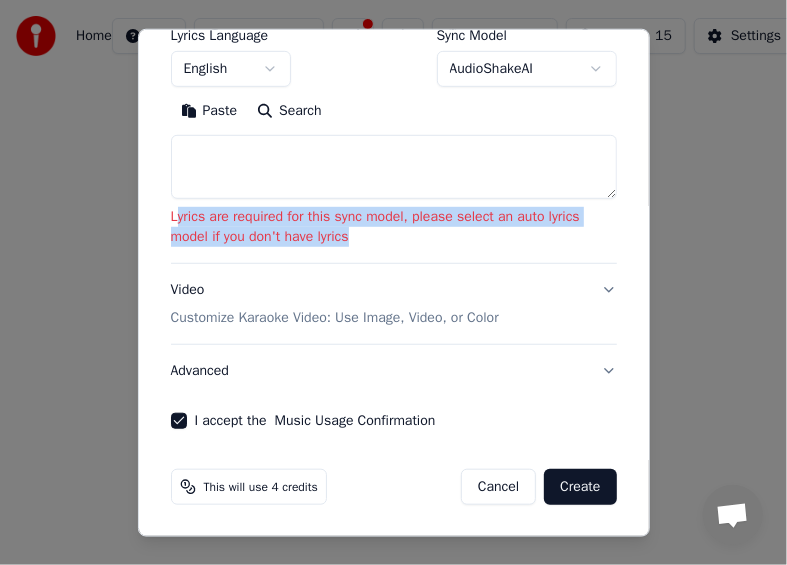 drag, startPoint x: 175, startPoint y: 212, endPoint x: 379, endPoint y: 246, distance: 206.81392 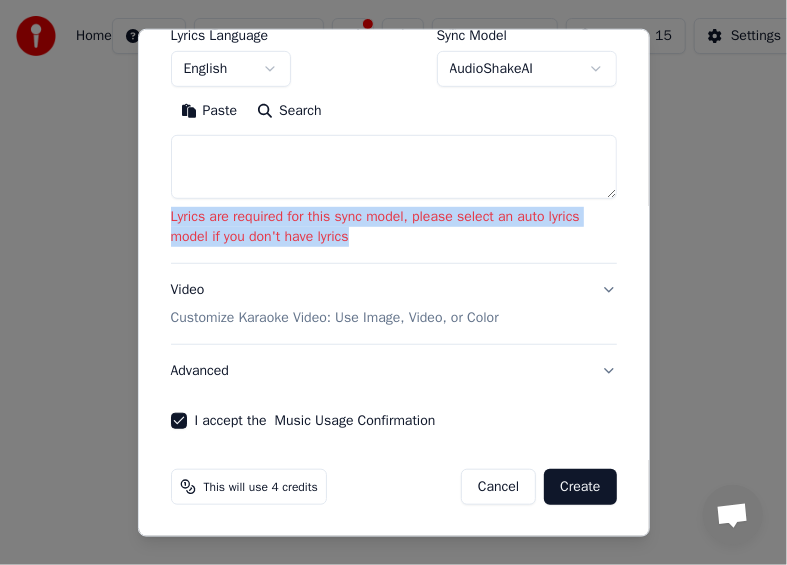 drag, startPoint x: 173, startPoint y: 215, endPoint x: 379, endPoint y: 240, distance: 207.51144 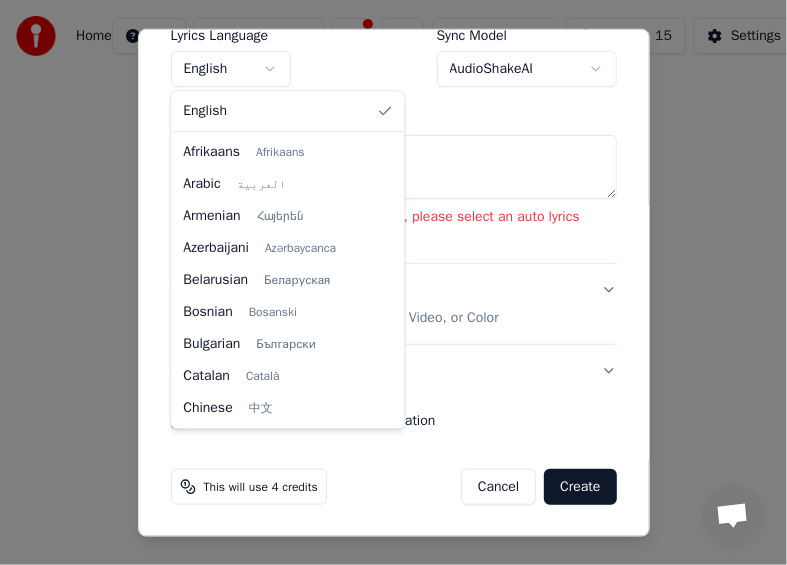 click on "**********" at bounding box center (393, 238) 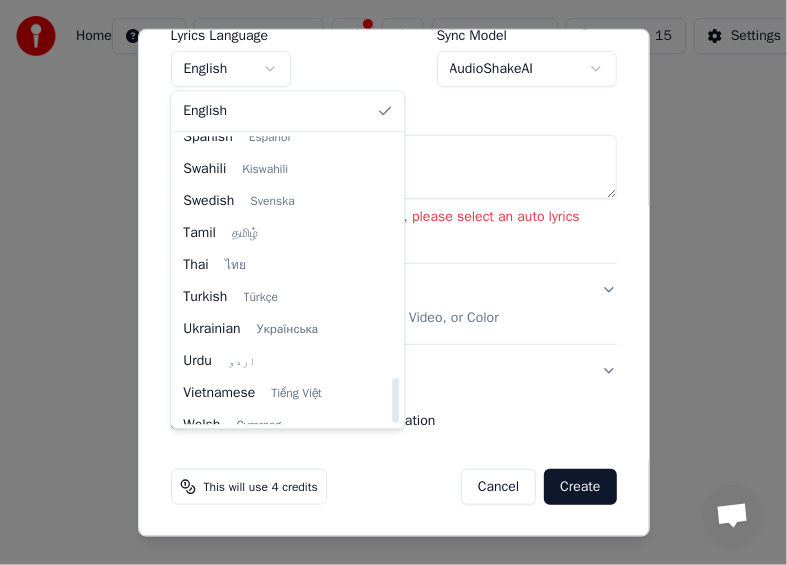 scroll, scrollTop: 1533, scrollLeft: 0, axis: vertical 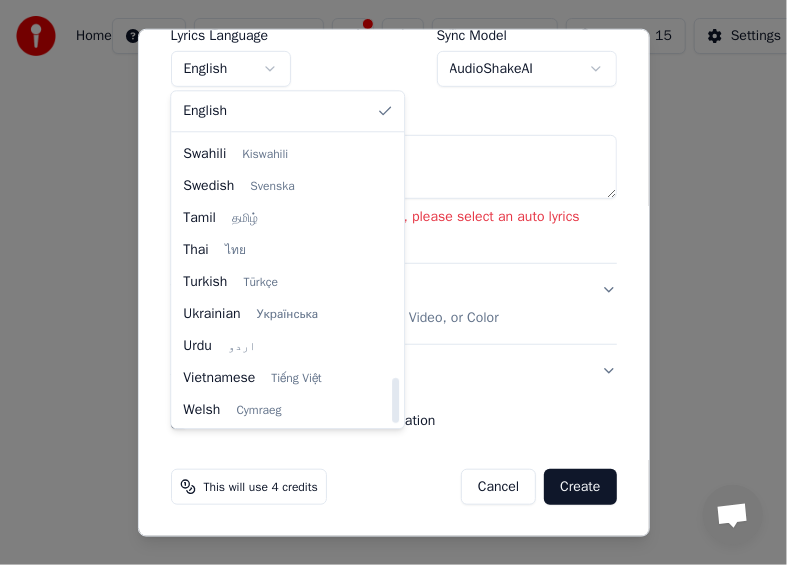 drag, startPoint x: 400, startPoint y: 159, endPoint x: 351, endPoint y: 416, distance: 261.62952 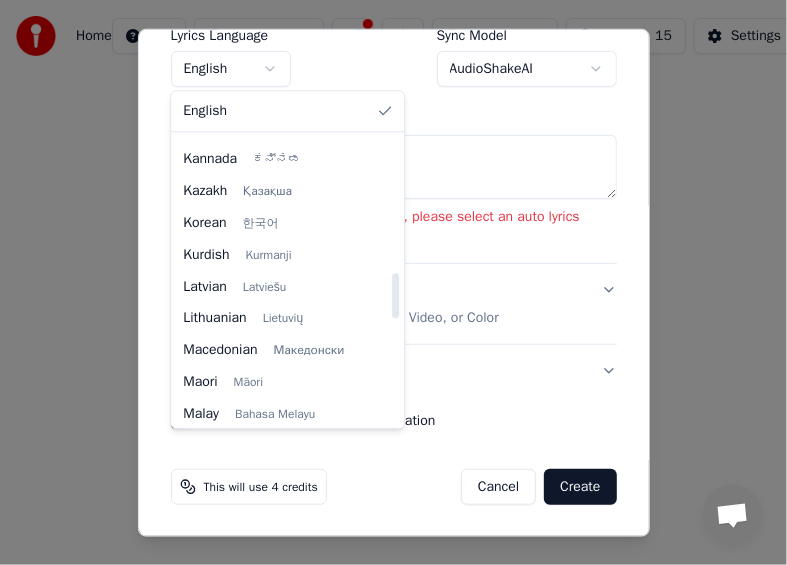scroll, scrollTop: 831, scrollLeft: 0, axis: vertical 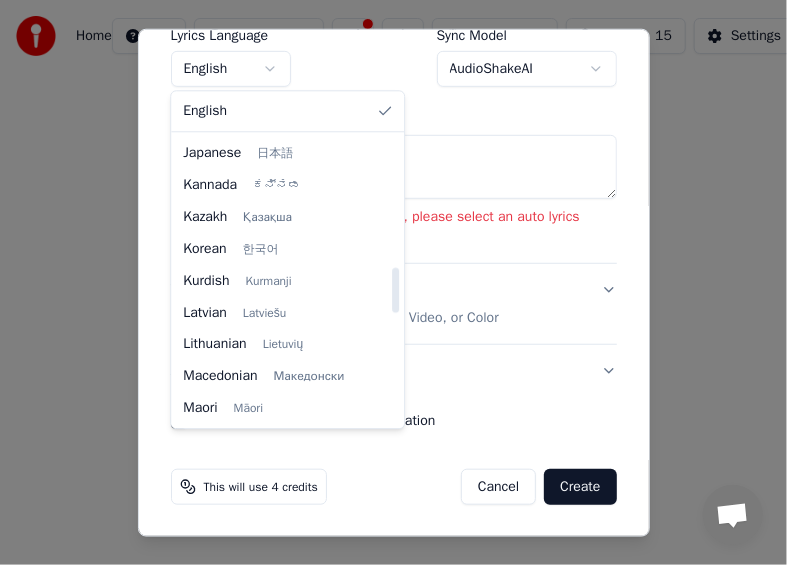 drag, startPoint x: 395, startPoint y: 411, endPoint x: 392, endPoint y: 300, distance: 111.040535 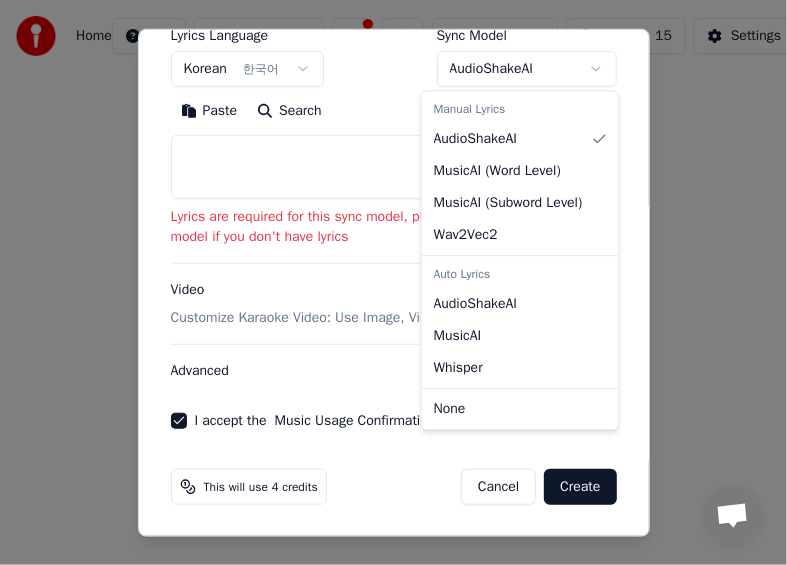 click on "**********" at bounding box center (393, 238) 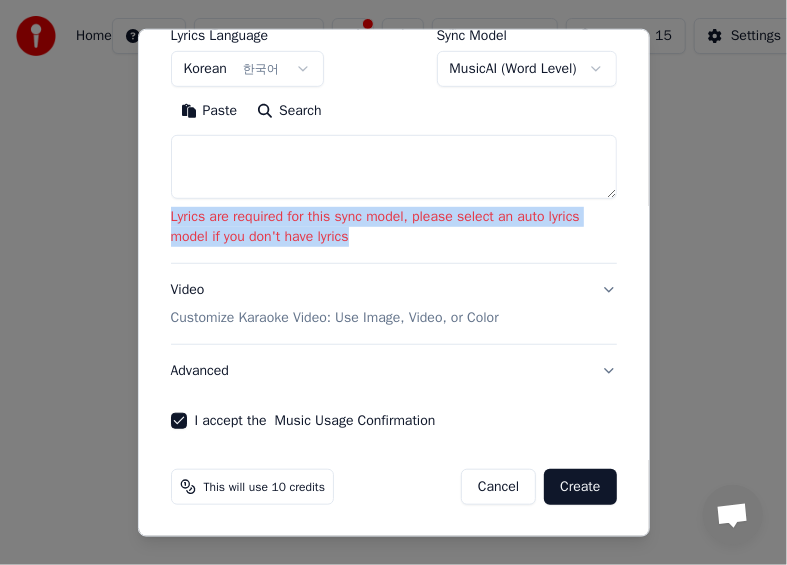 drag, startPoint x: 379, startPoint y: 236, endPoint x: 167, endPoint y: 223, distance: 212.39821 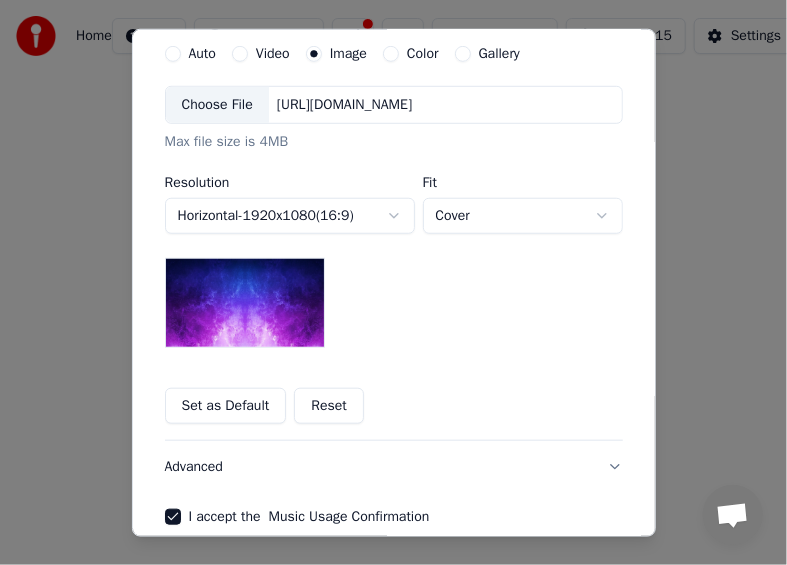 scroll, scrollTop: 491, scrollLeft: 0, axis: vertical 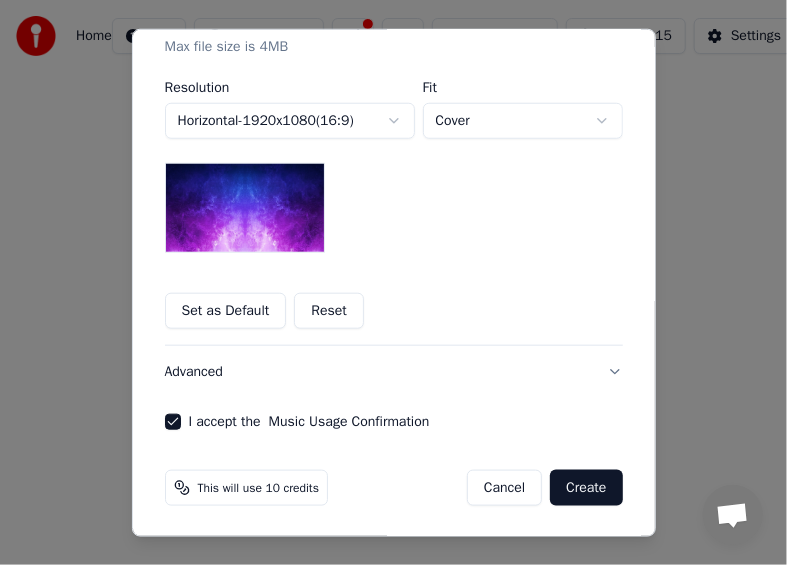 click on "Create" at bounding box center [586, 488] 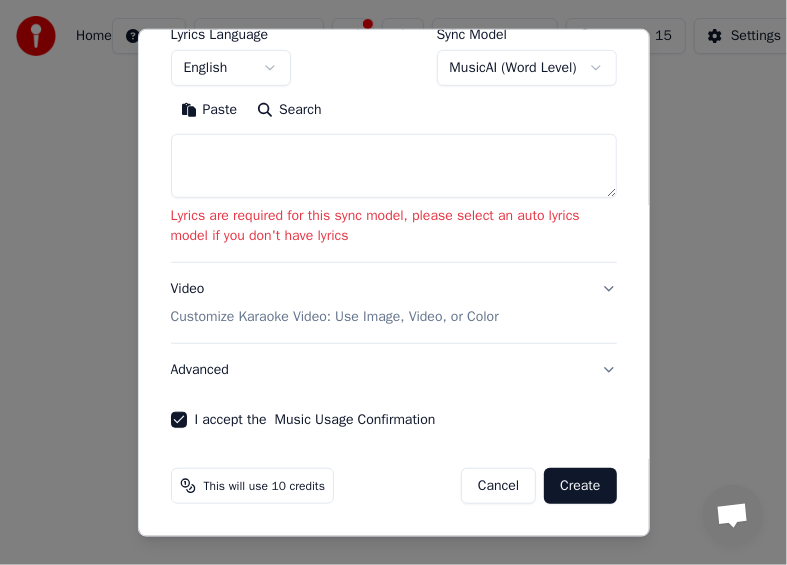 scroll, scrollTop: 332, scrollLeft: 0, axis: vertical 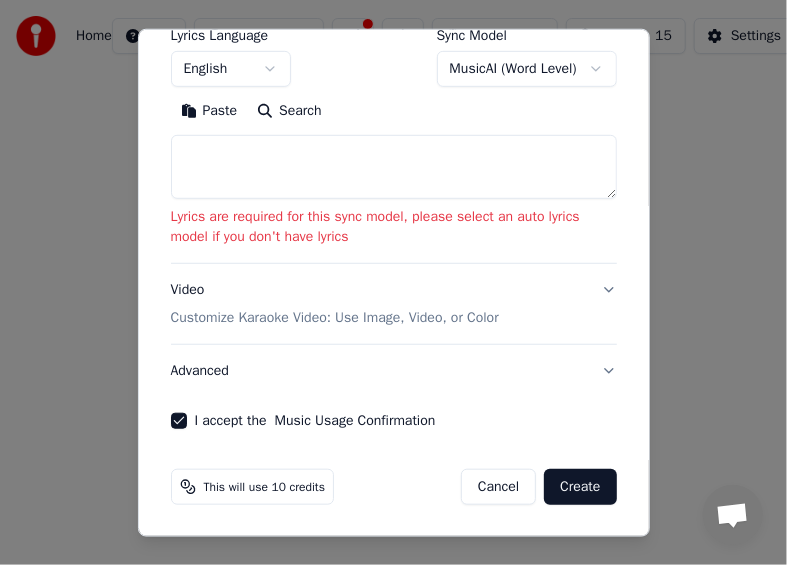 click on "Create" at bounding box center (580, 487) 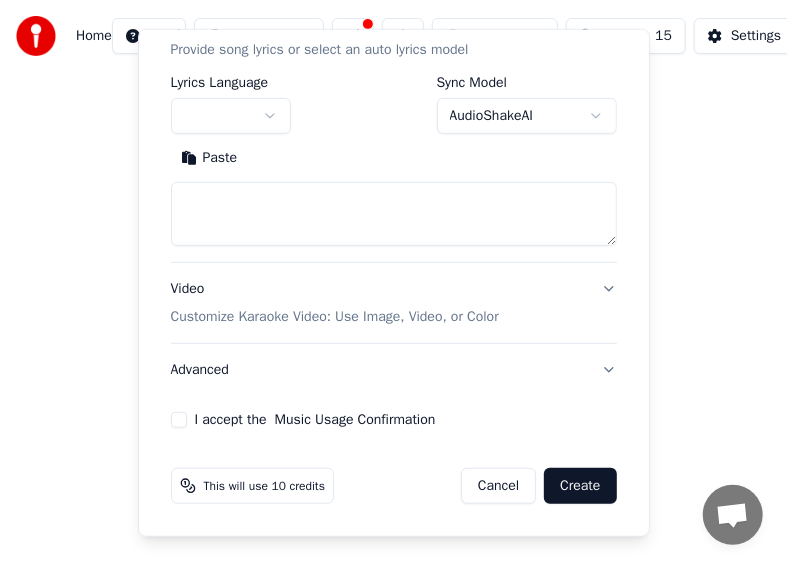 type 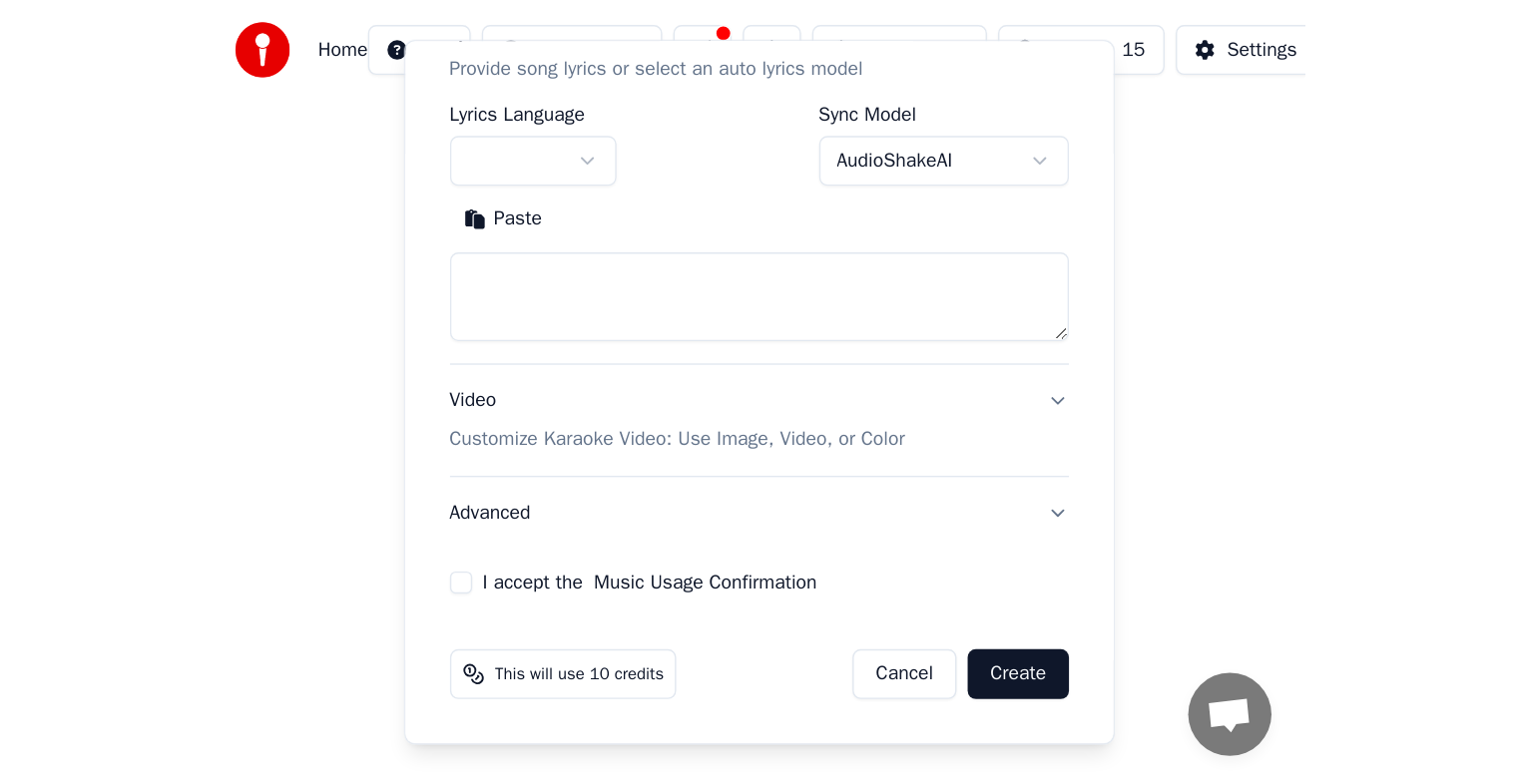 scroll, scrollTop: 283, scrollLeft: 0, axis: vertical 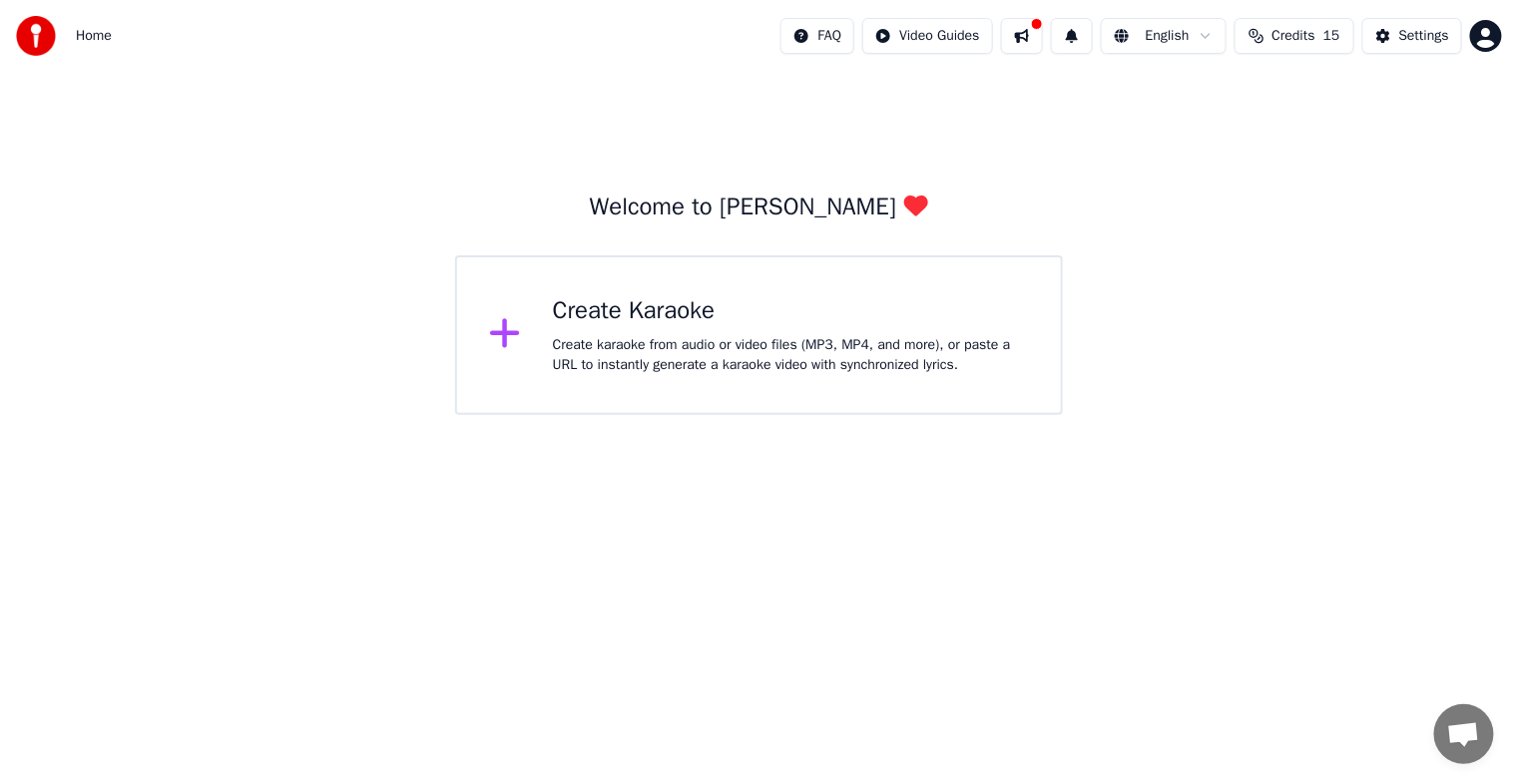 click on "Create karaoke from audio or video files (MP3, MP4, and more), or paste a URL to instantly generate a karaoke video with synchronized lyrics." at bounding box center (790, 355) 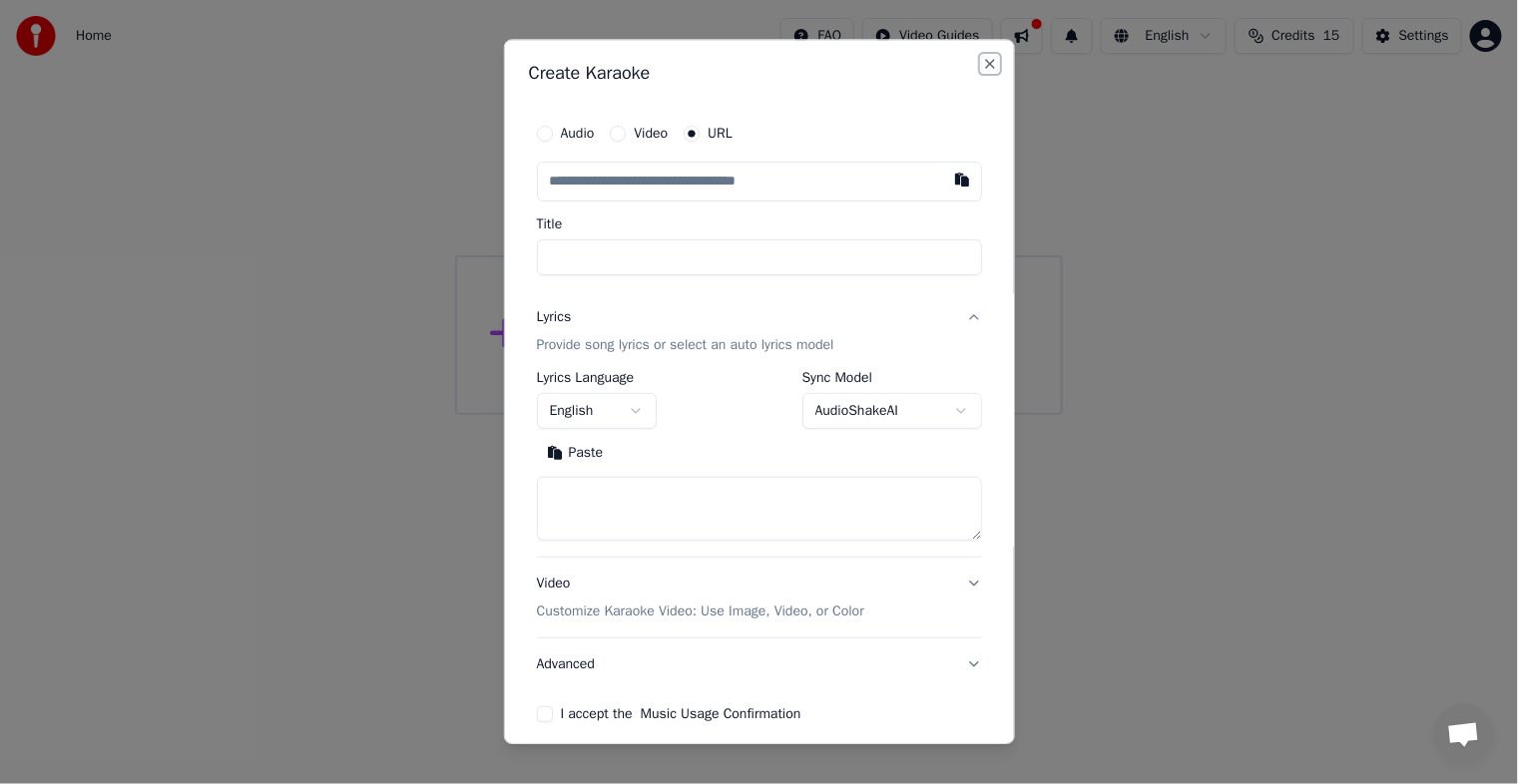 click on "Close" at bounding box center [990, 64] 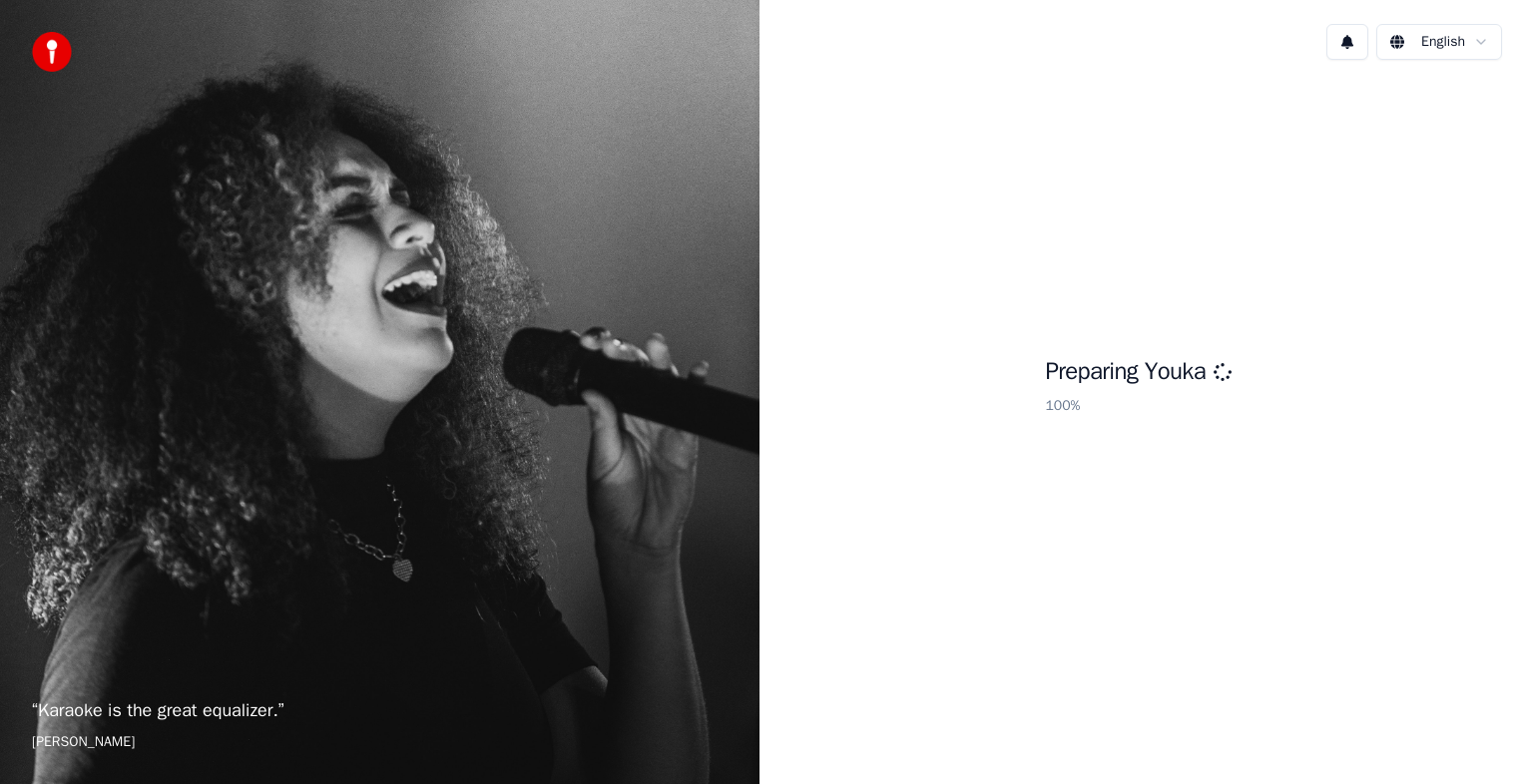 scroll, scrollTop: 0, scrollLeft: 0, axis: both 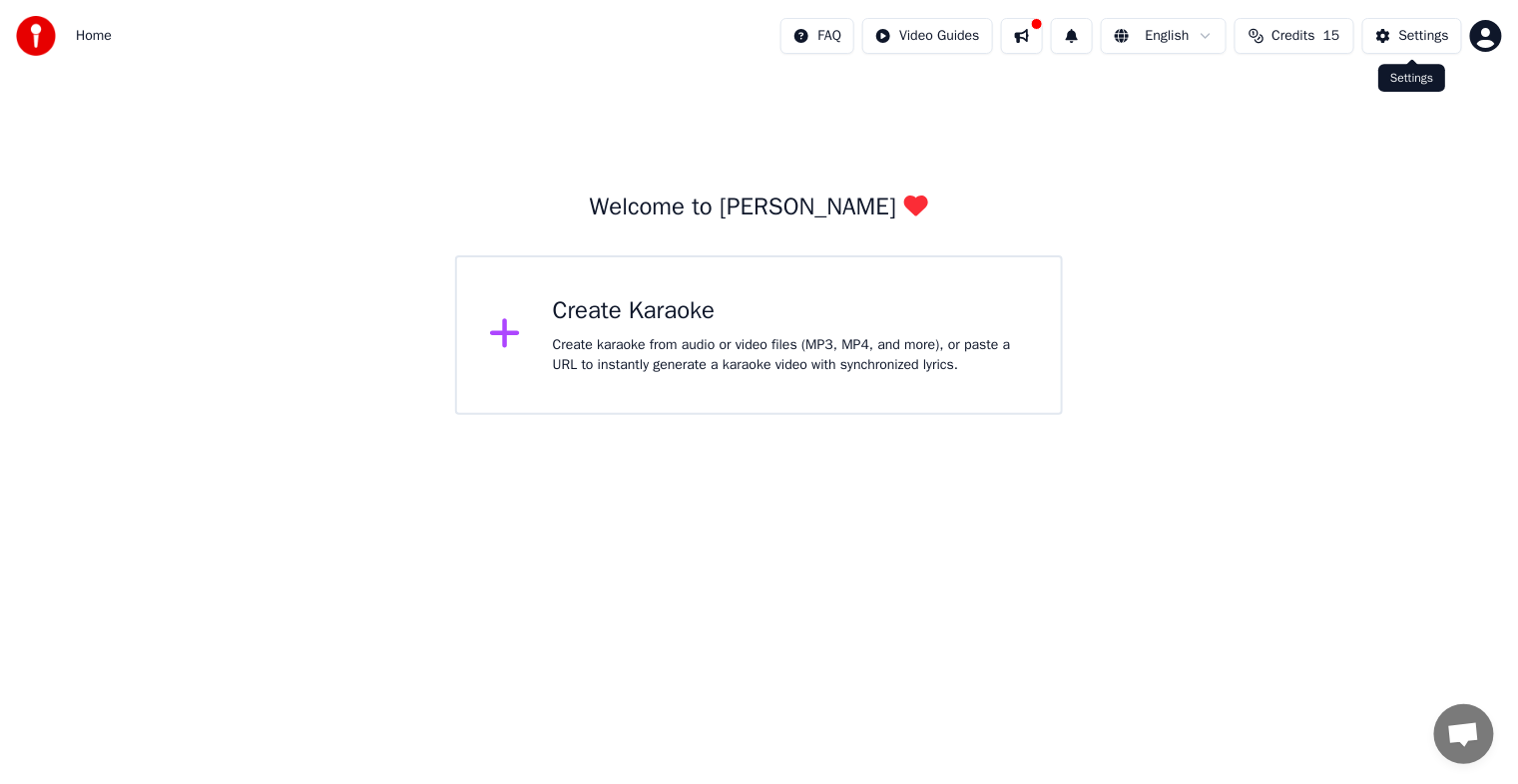 click on "Settings" at bounding box center (1424, 36) 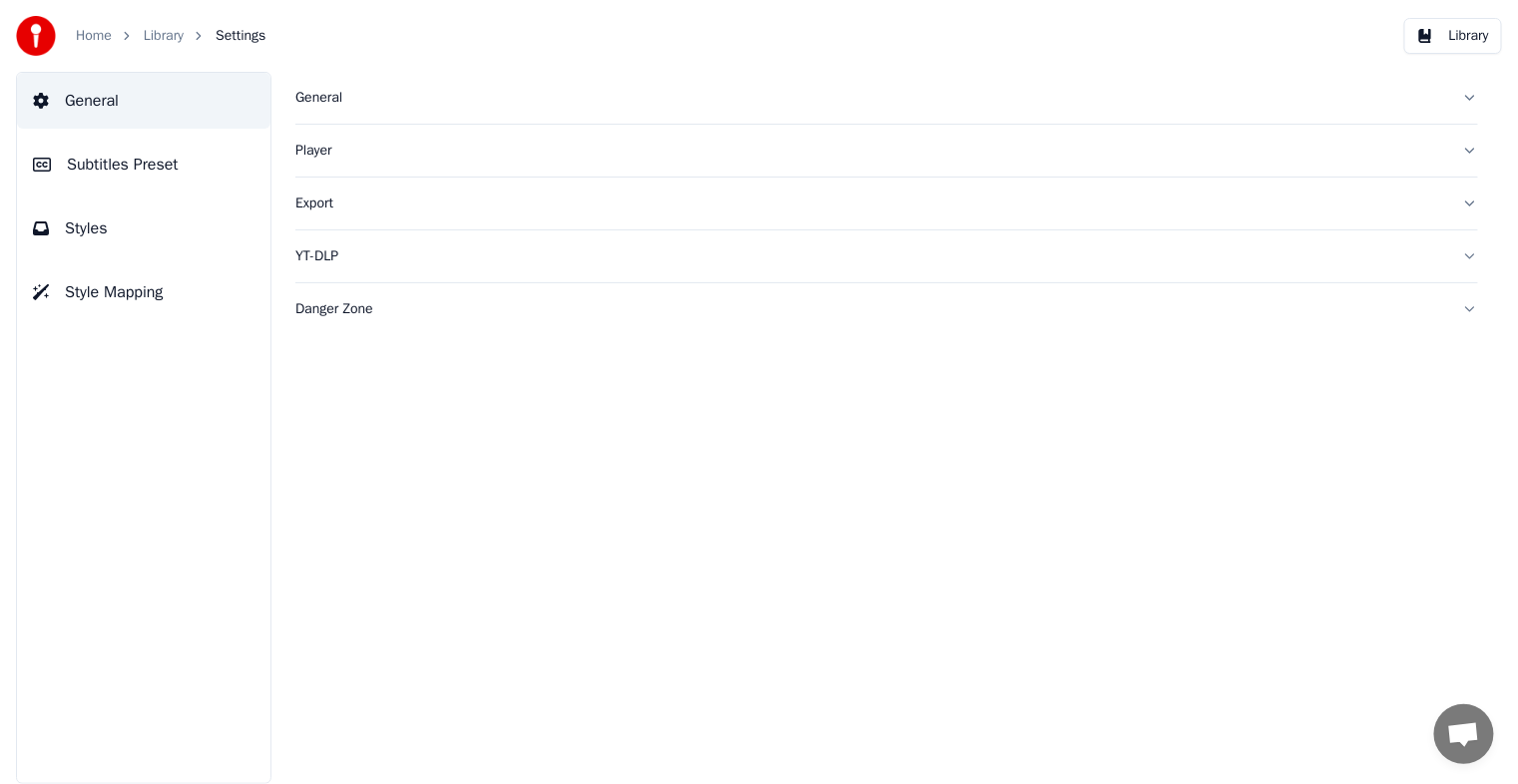drag, startPoint x: 128, startPoint y: 106, endPoint x: 68, endPoint y: 104, distance: 60.033324 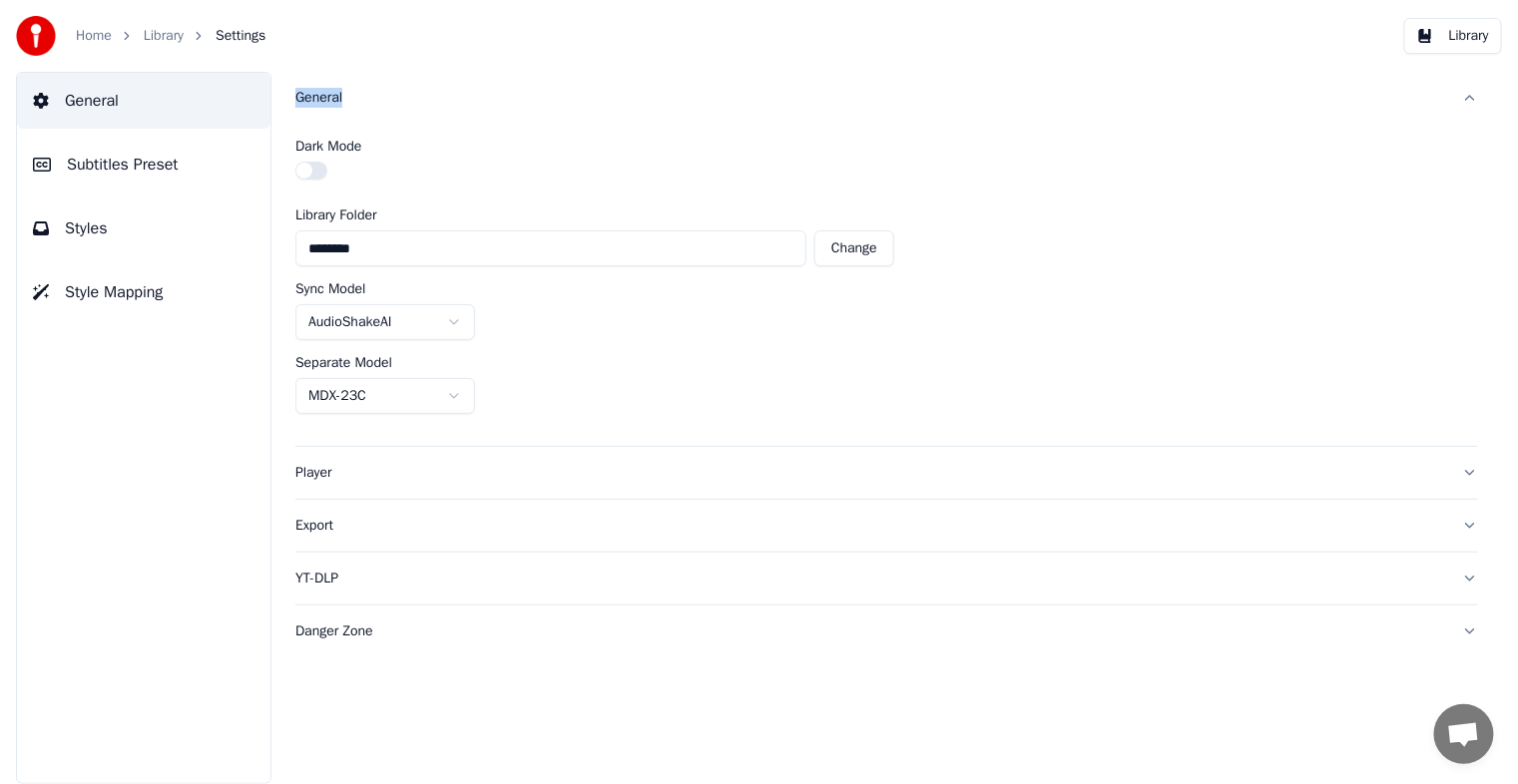 drag, startPoint x: 287, startPoint y: 101, endPoint x: 373, endPoint y: 100, distance: 86.00581 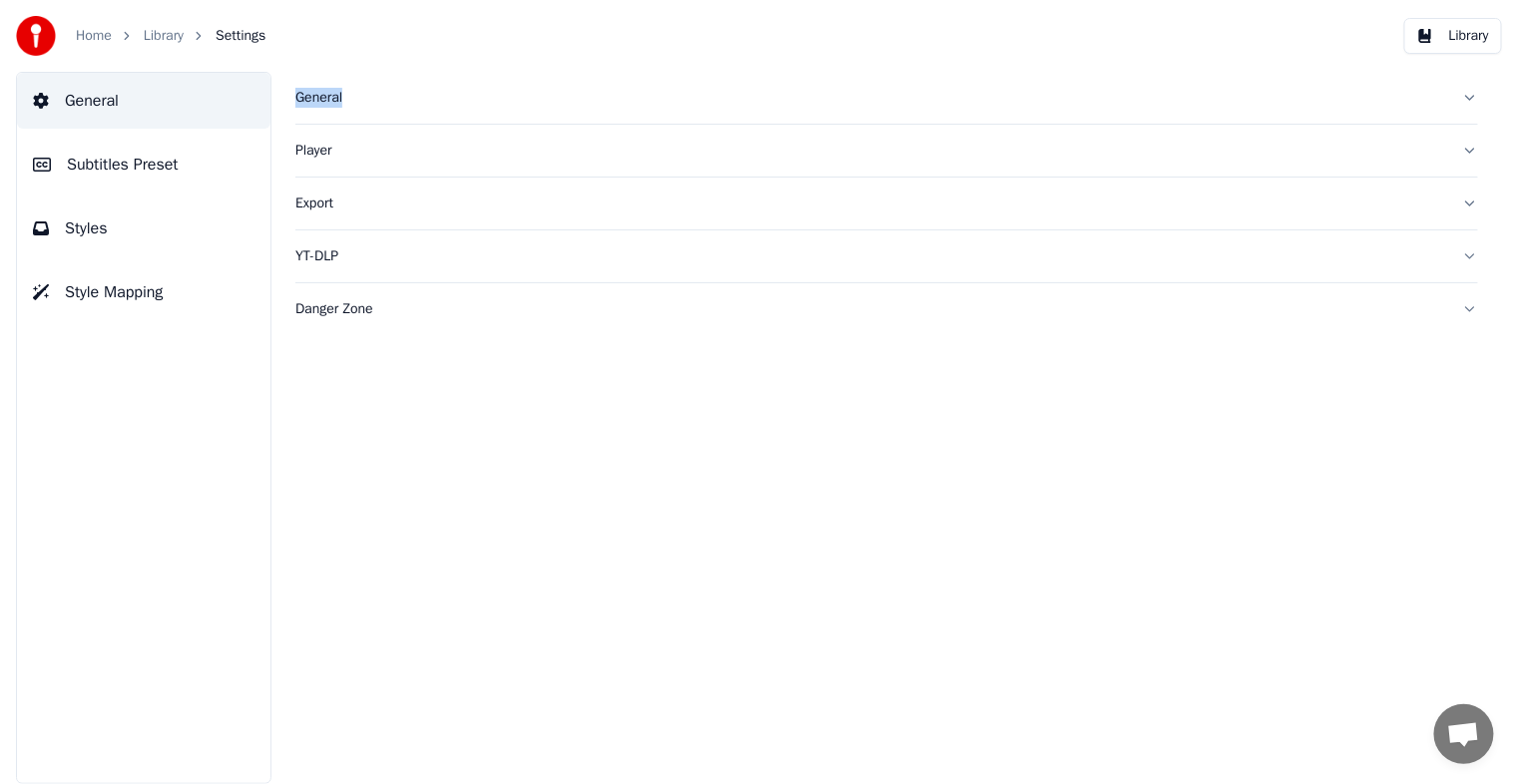 click on "General" at bounding box center [870, 98] 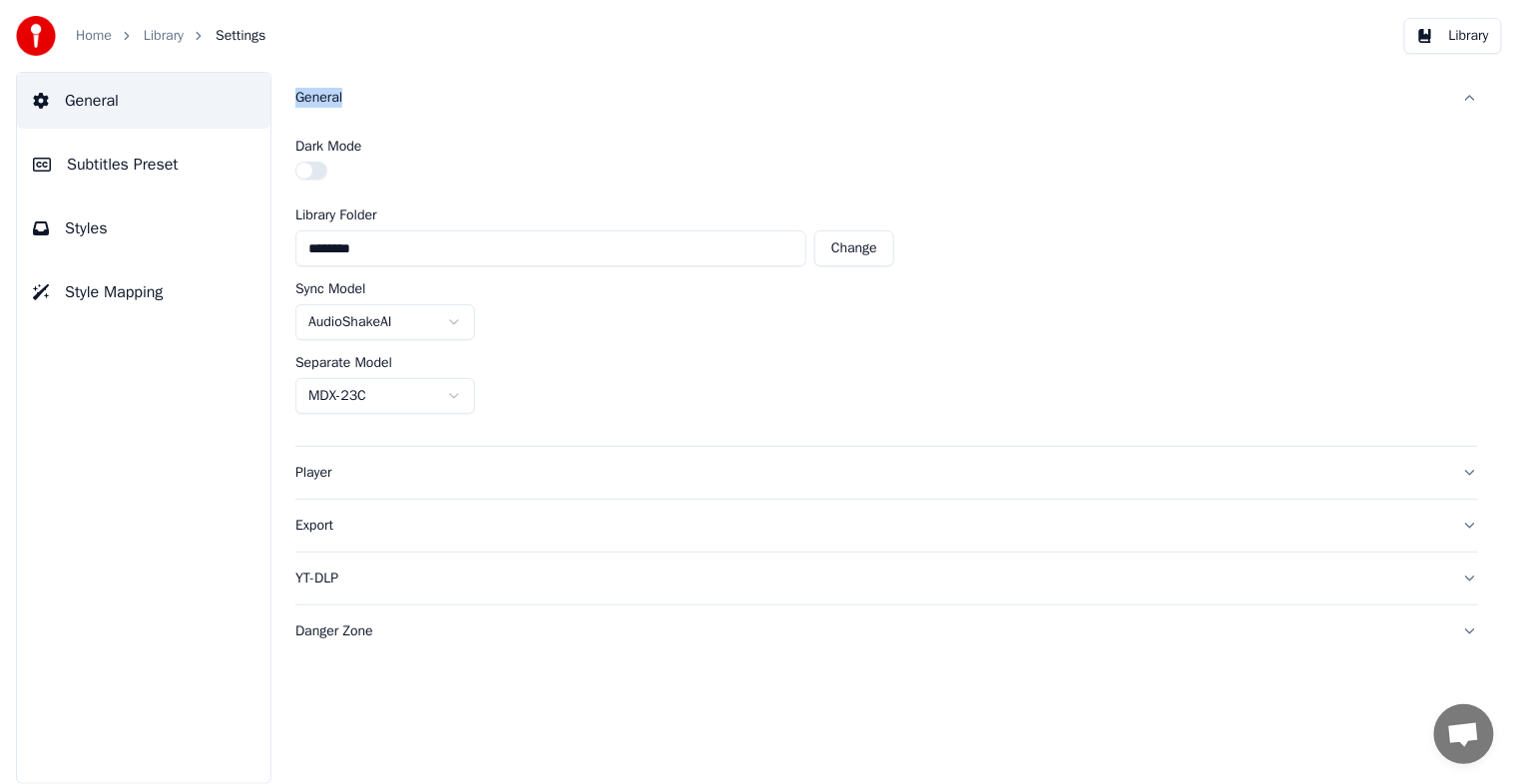 click on "General" at bounding box center (870, 98) 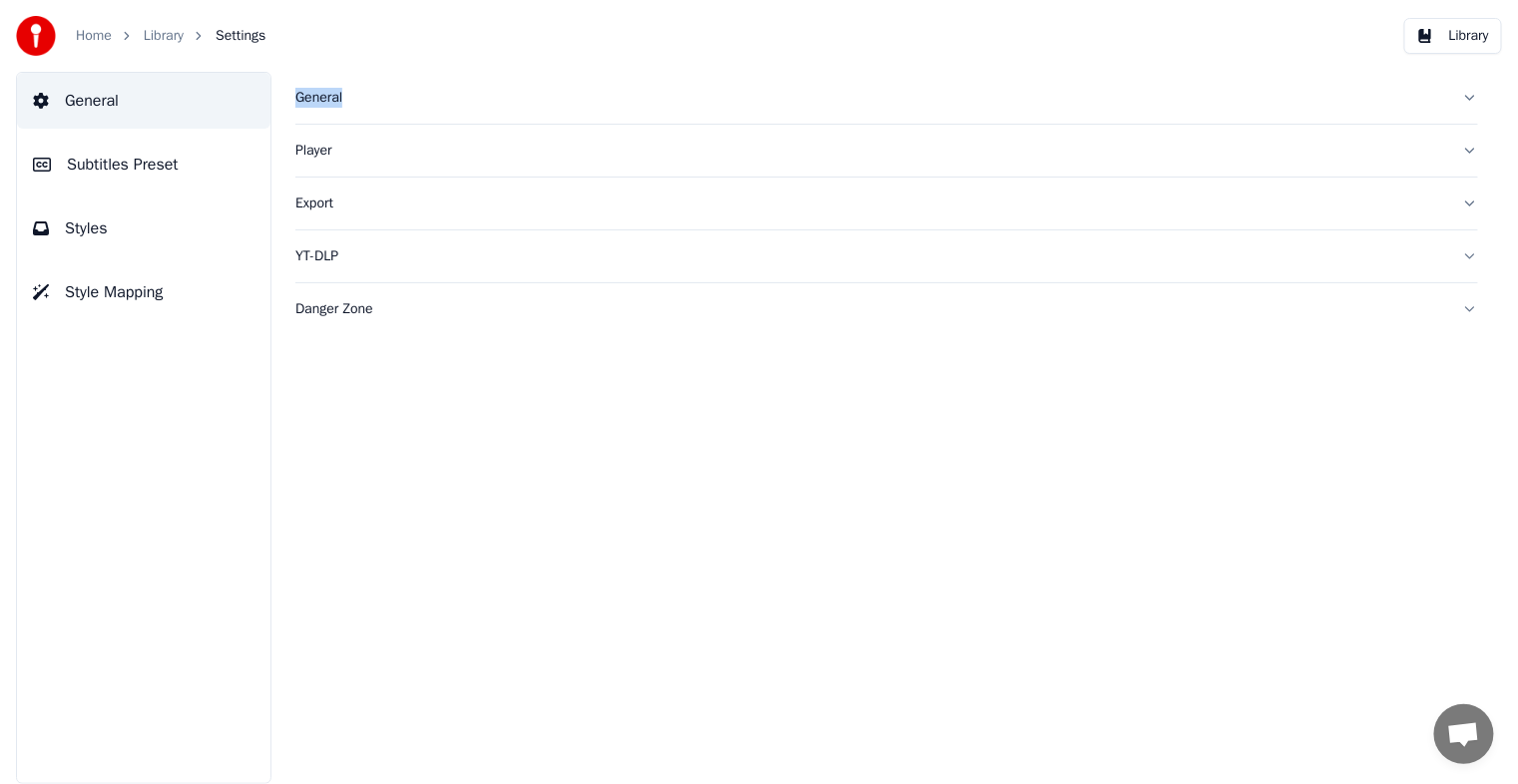 click on "Style Mapping" at bounding box center [114, 292] 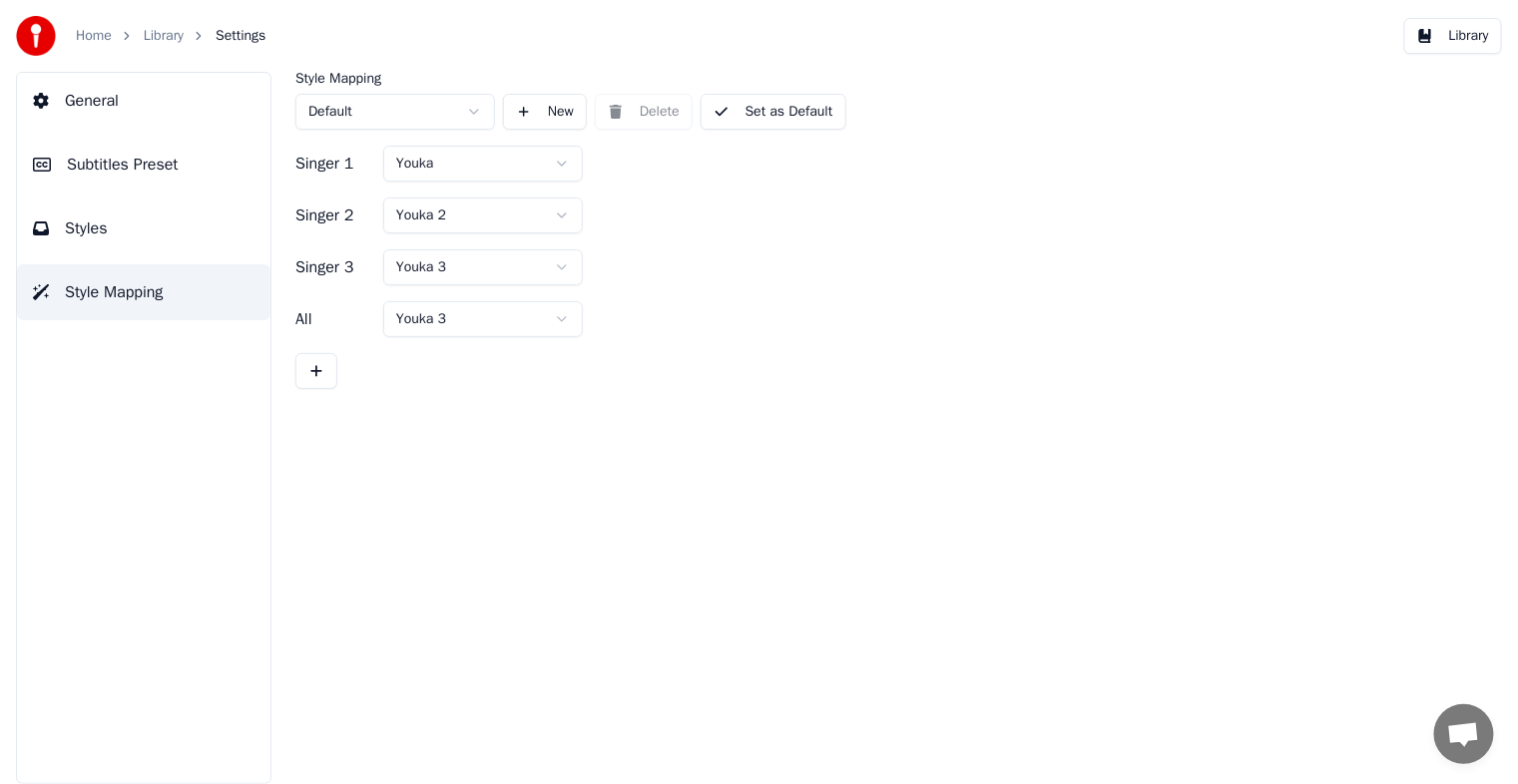 click on "Styles" at bounding box center [144, 228] 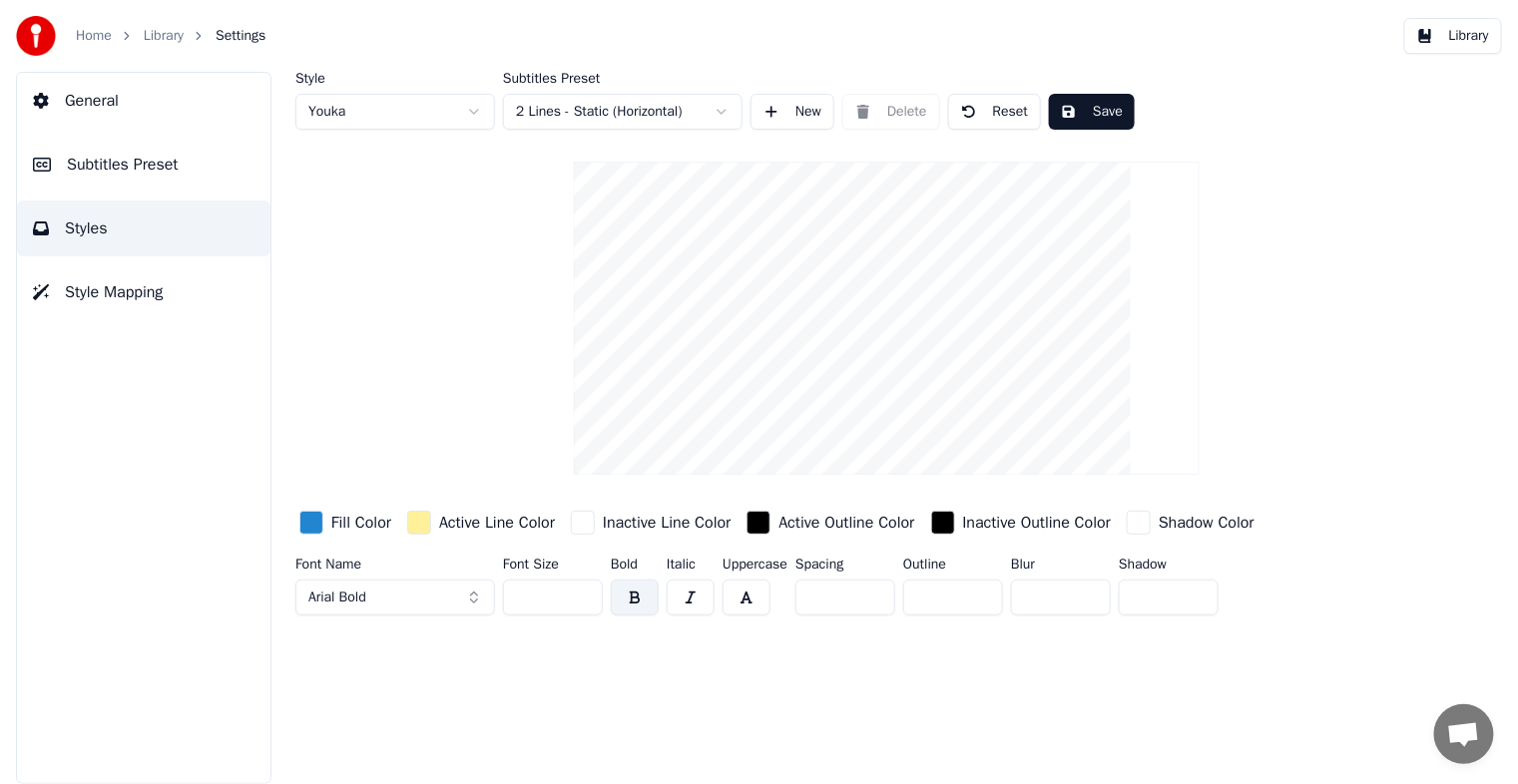 click on "Arial Bold" at bounding box center [395, 597] 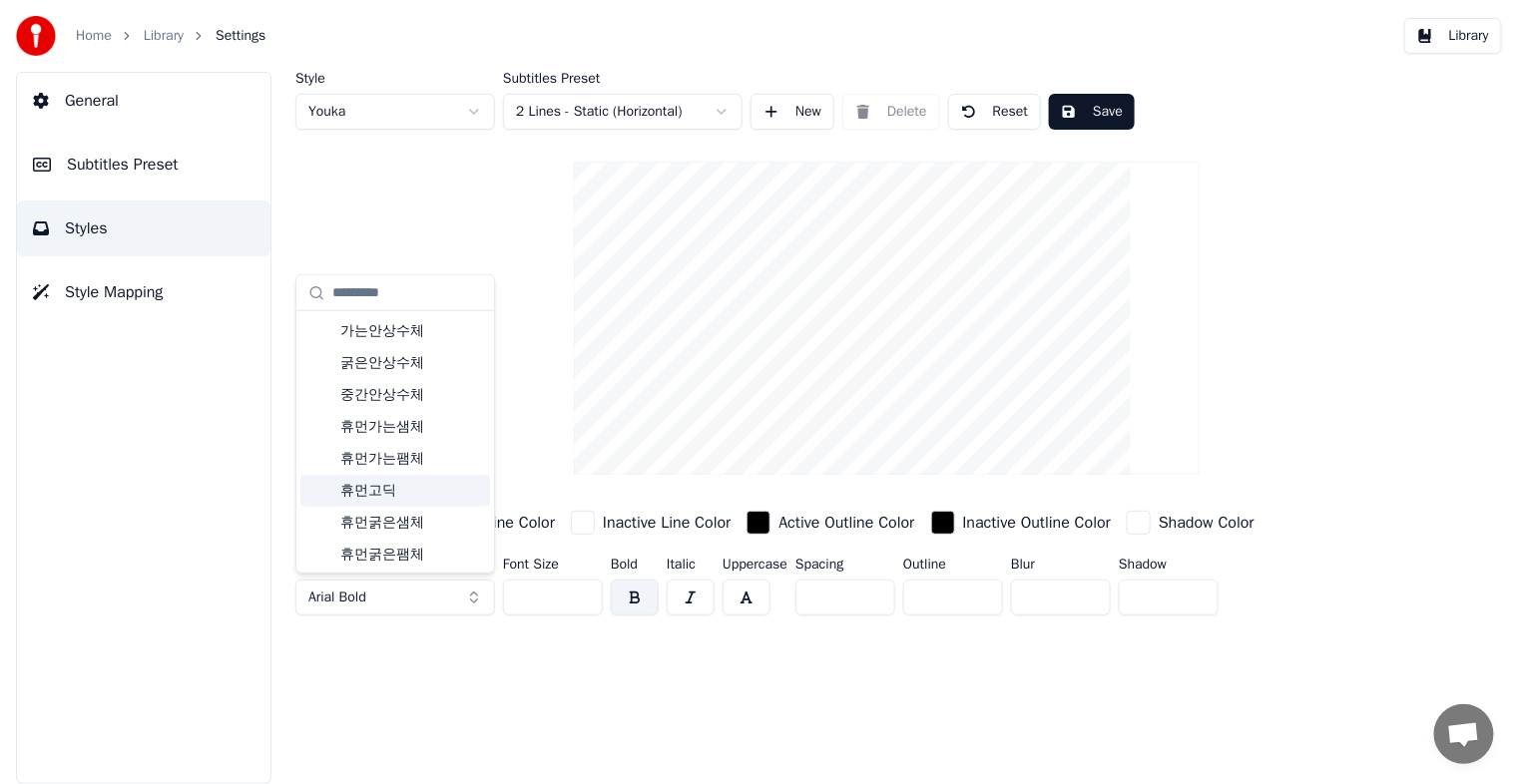 click on "휴먼고딕" at bounding box center (411, 491) 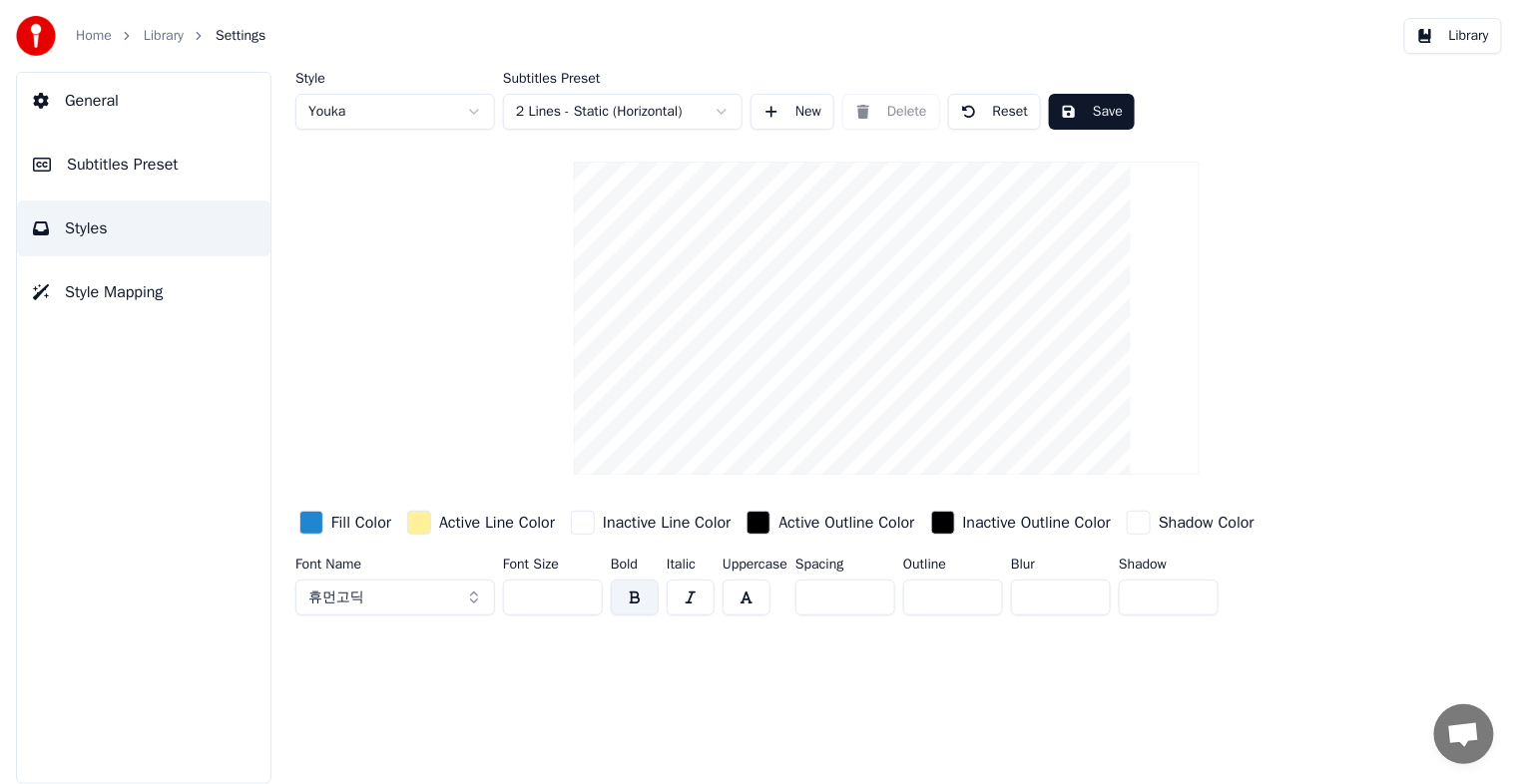 click on "General Subtitles Preset Styles Style Mapping" at bounding box center (144, 428) 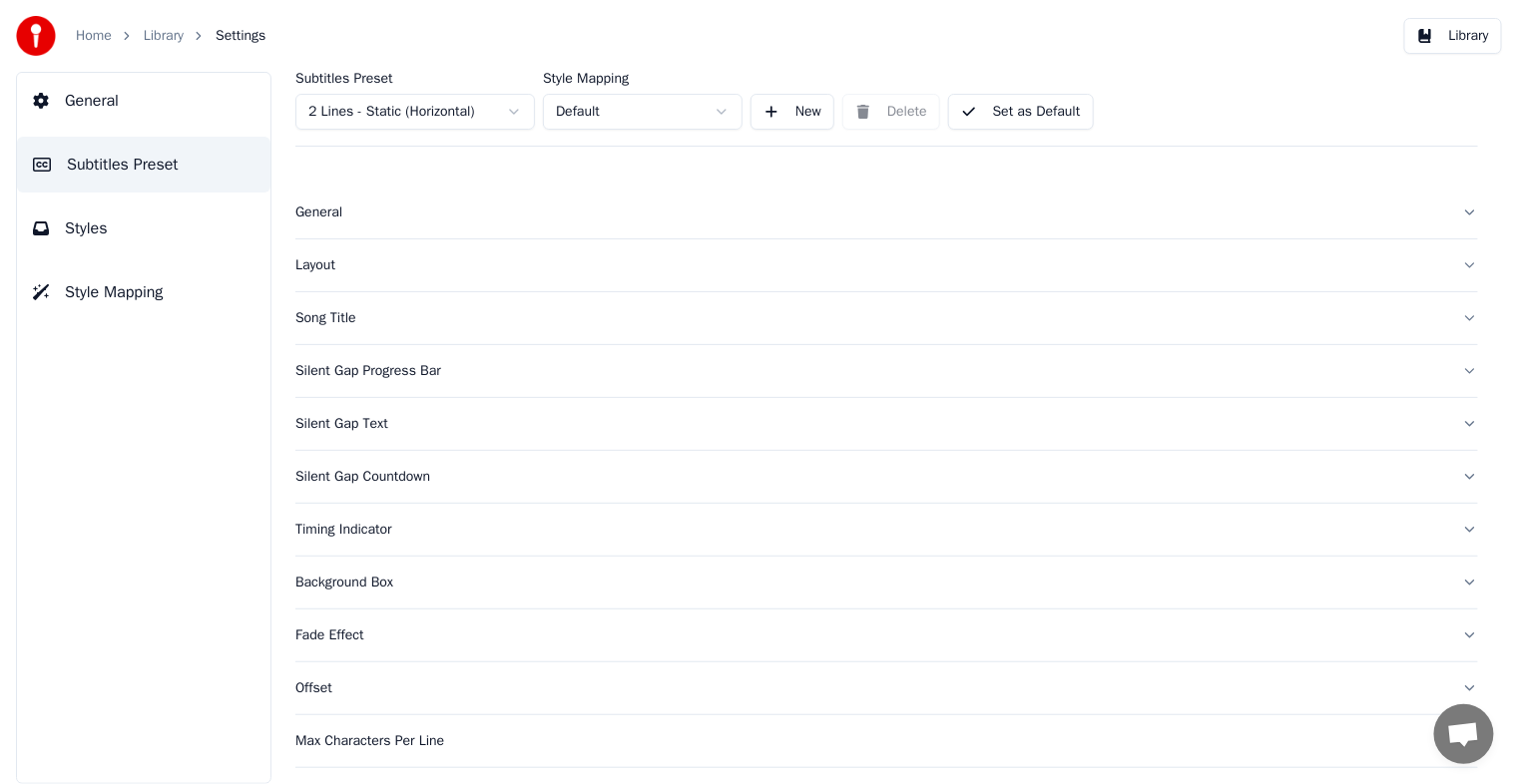 click on "General" at bounding box center (92, 101) 